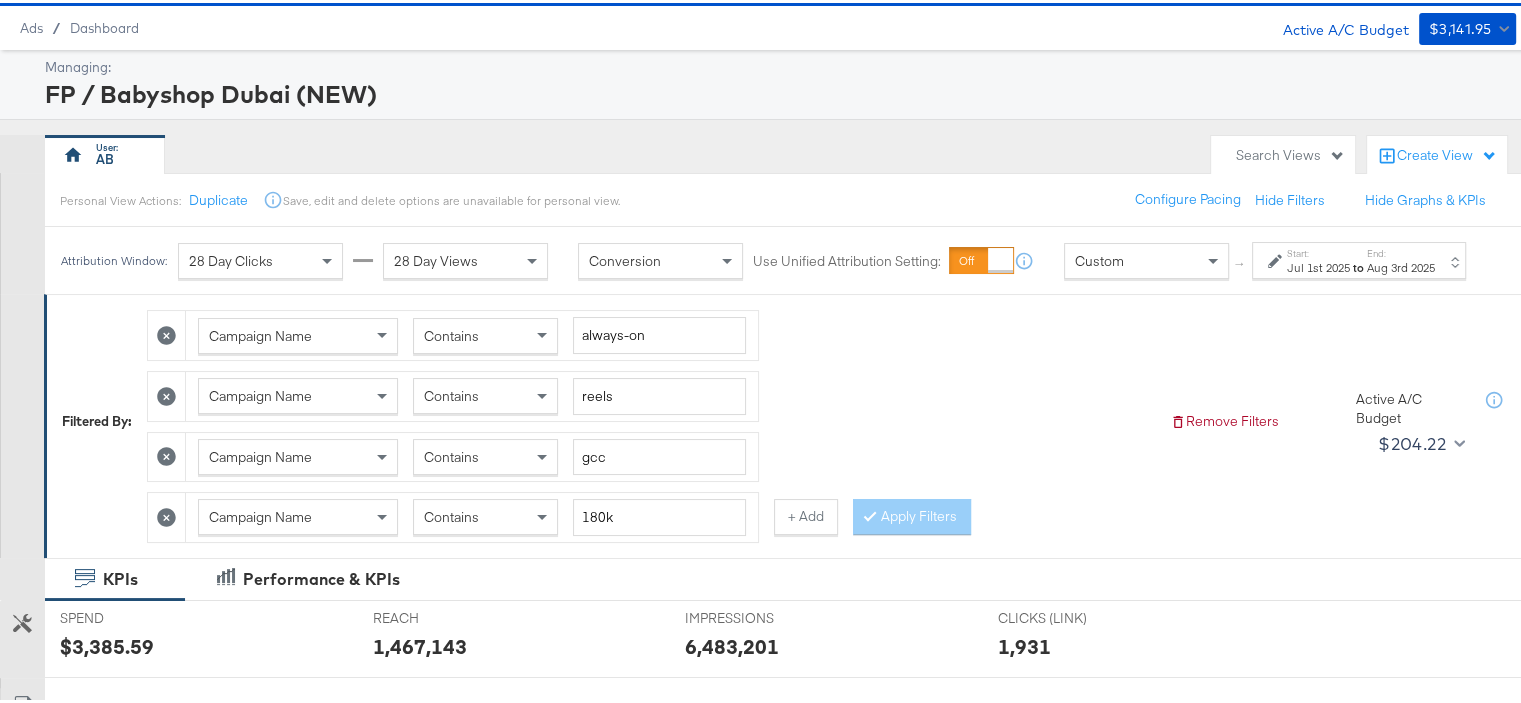 scroll, scrollTop: 100, scrollLeft: 0, axis: vertical 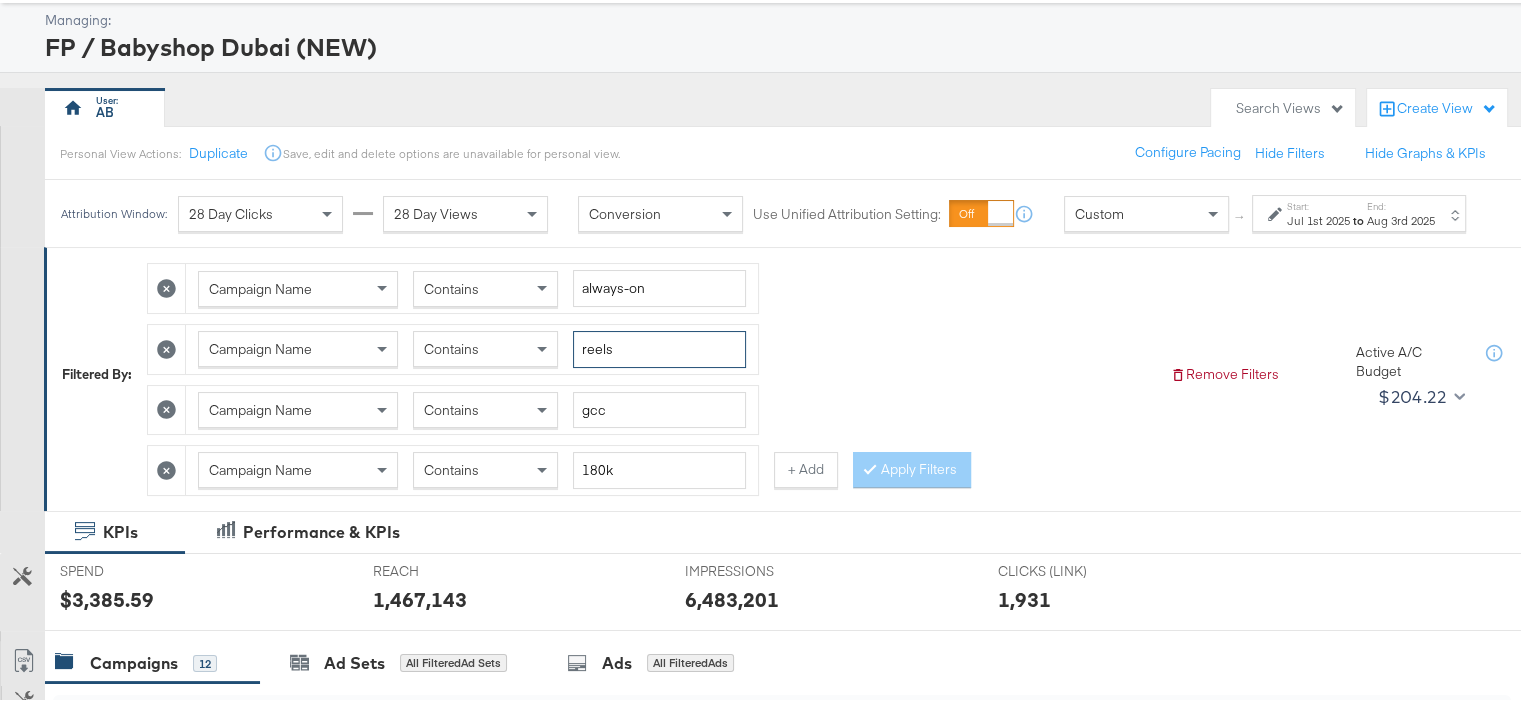 click on "reels" at bounding box center [659, 346] 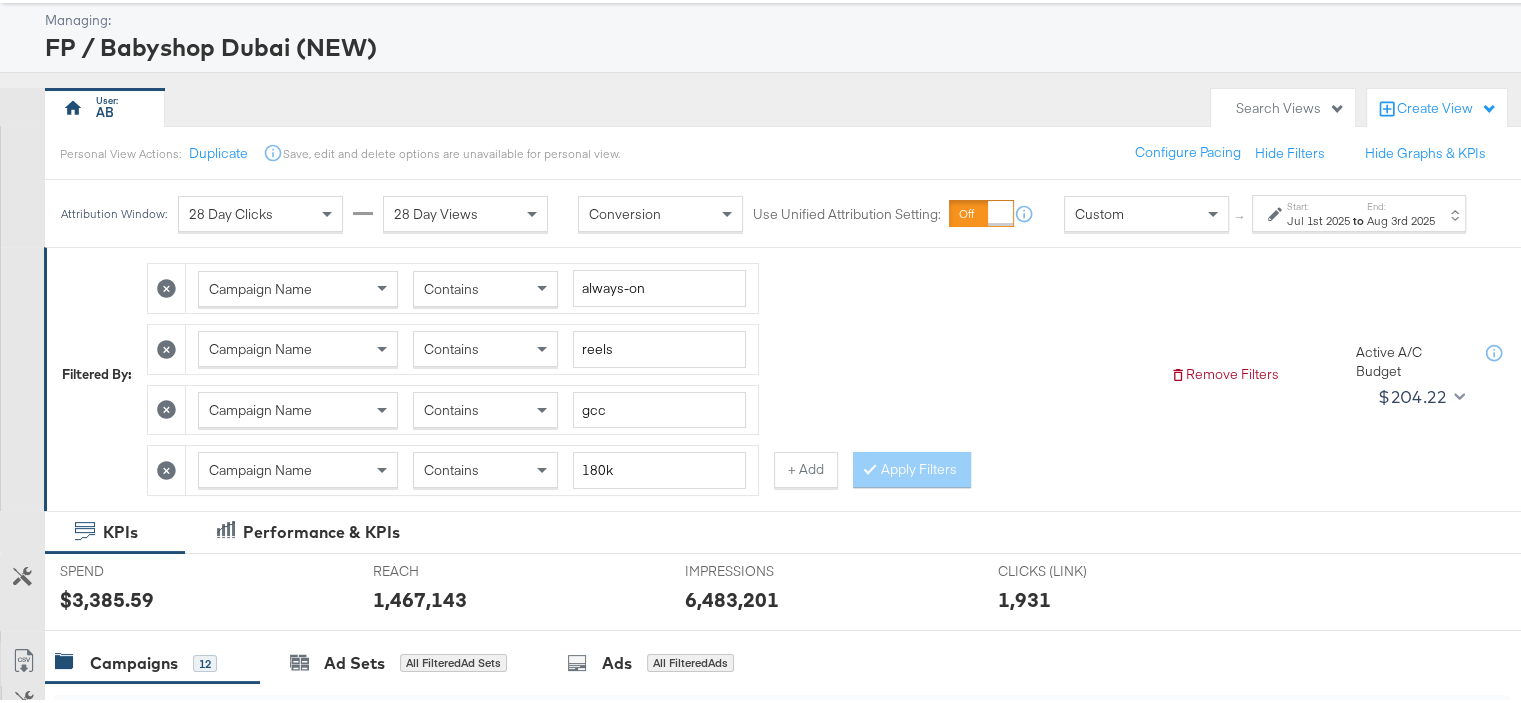 click 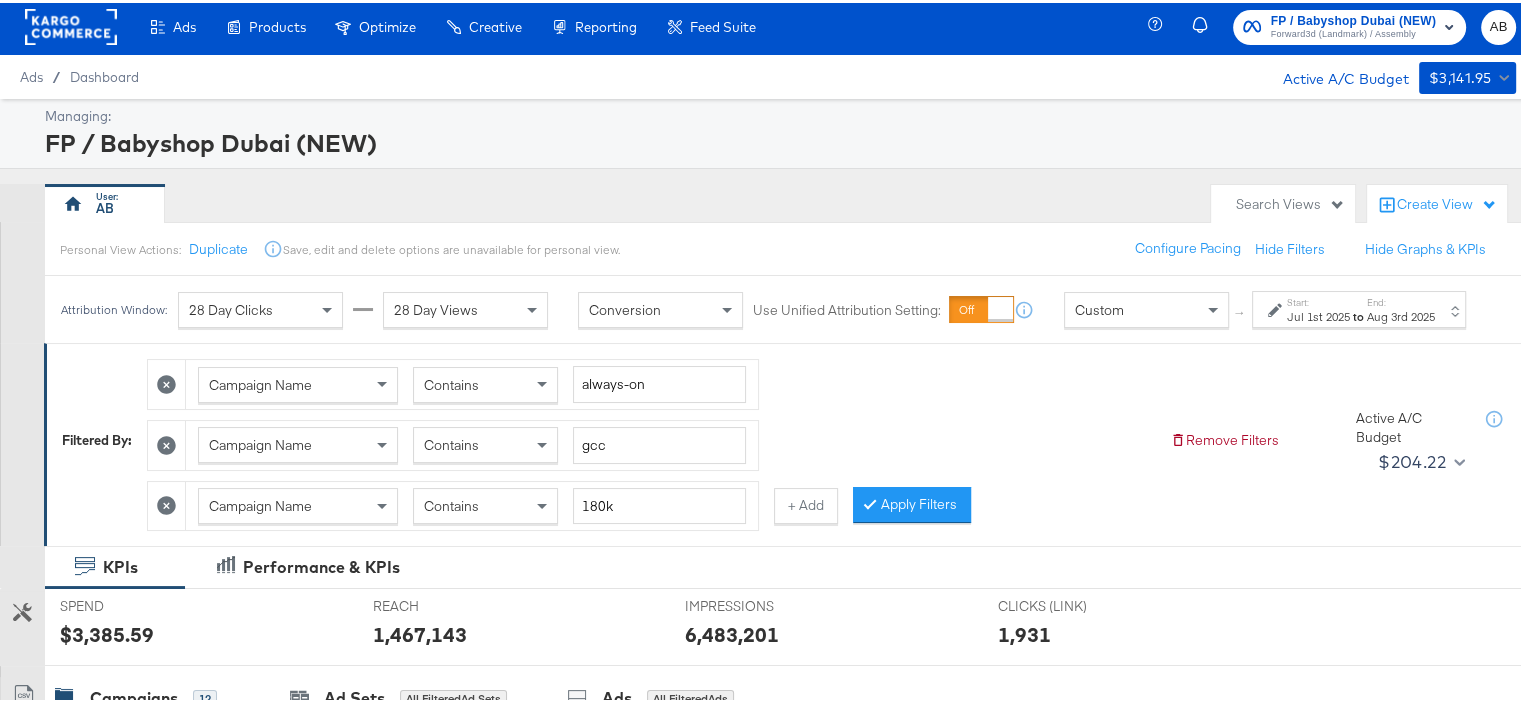 scroll, scrollTop: 0, scrollLeft: 0, axis: both 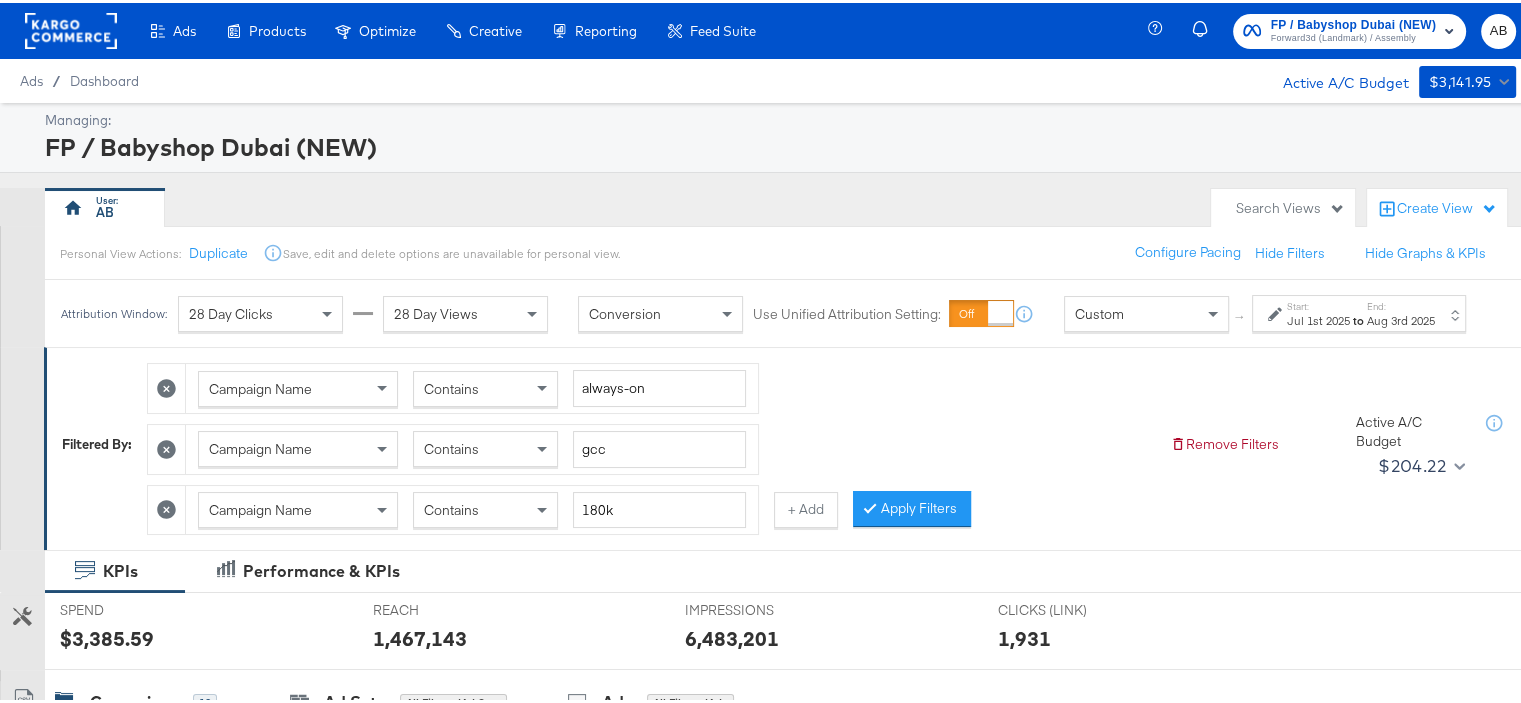 click on "to" at bounding box center (1358, 317) 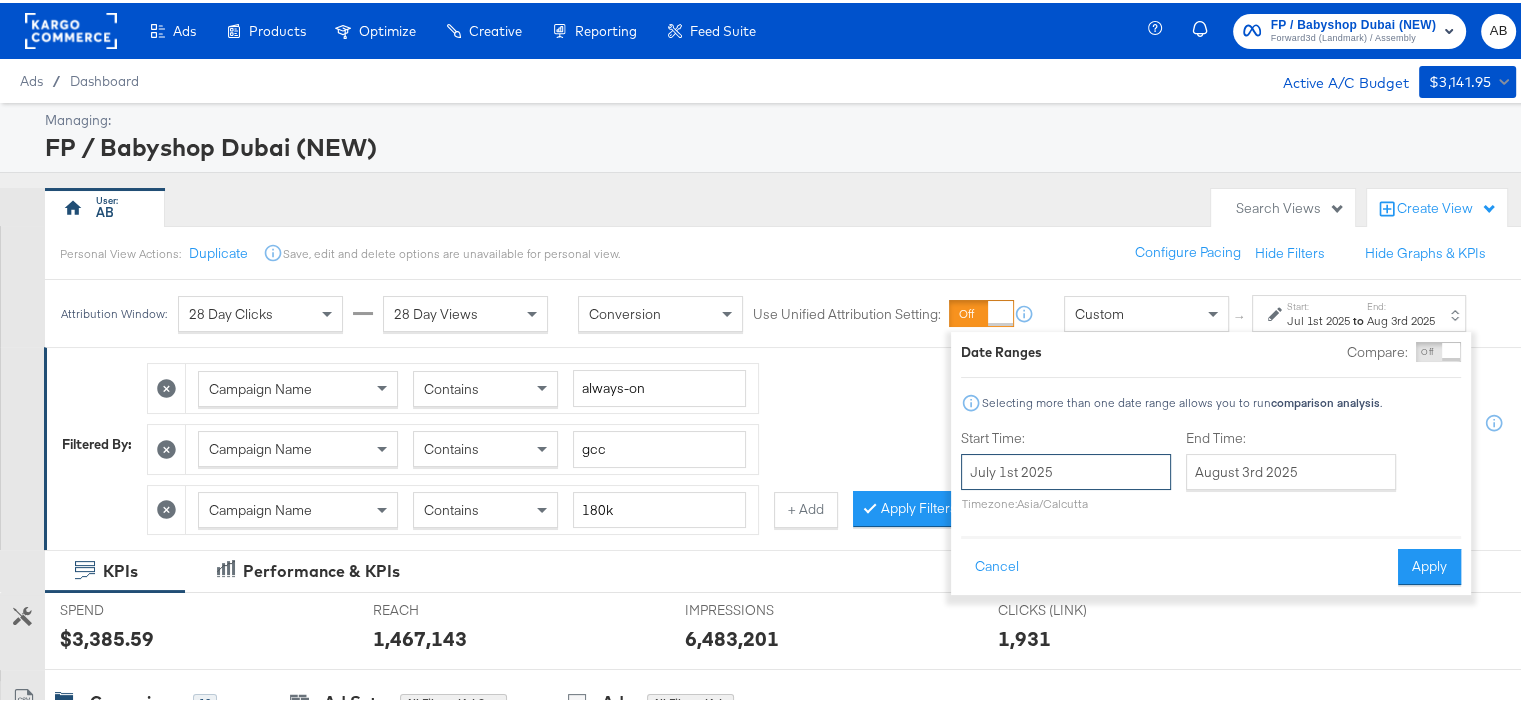click on "July 1st 2025" at bounding box center (1066, 469) 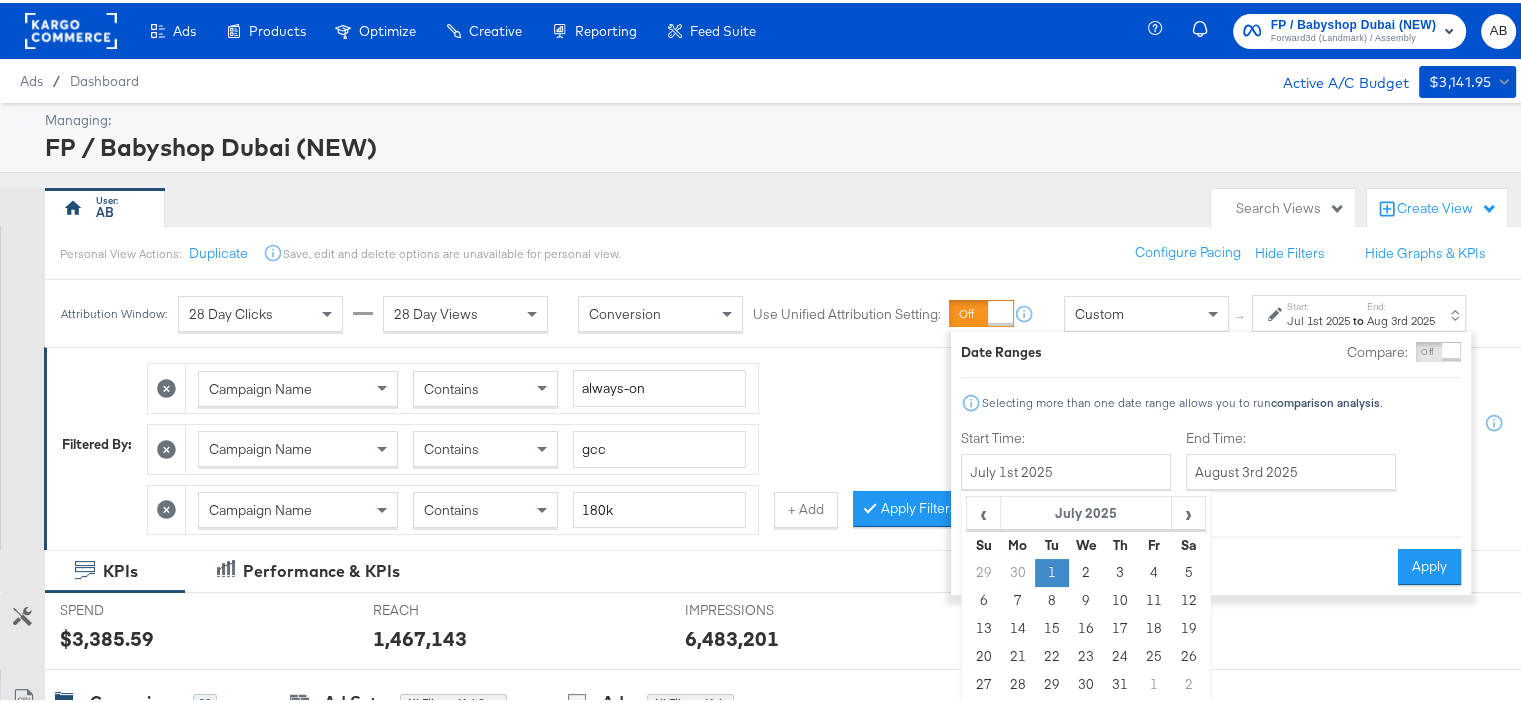 click on "1" at bounding box center (1052, 570) 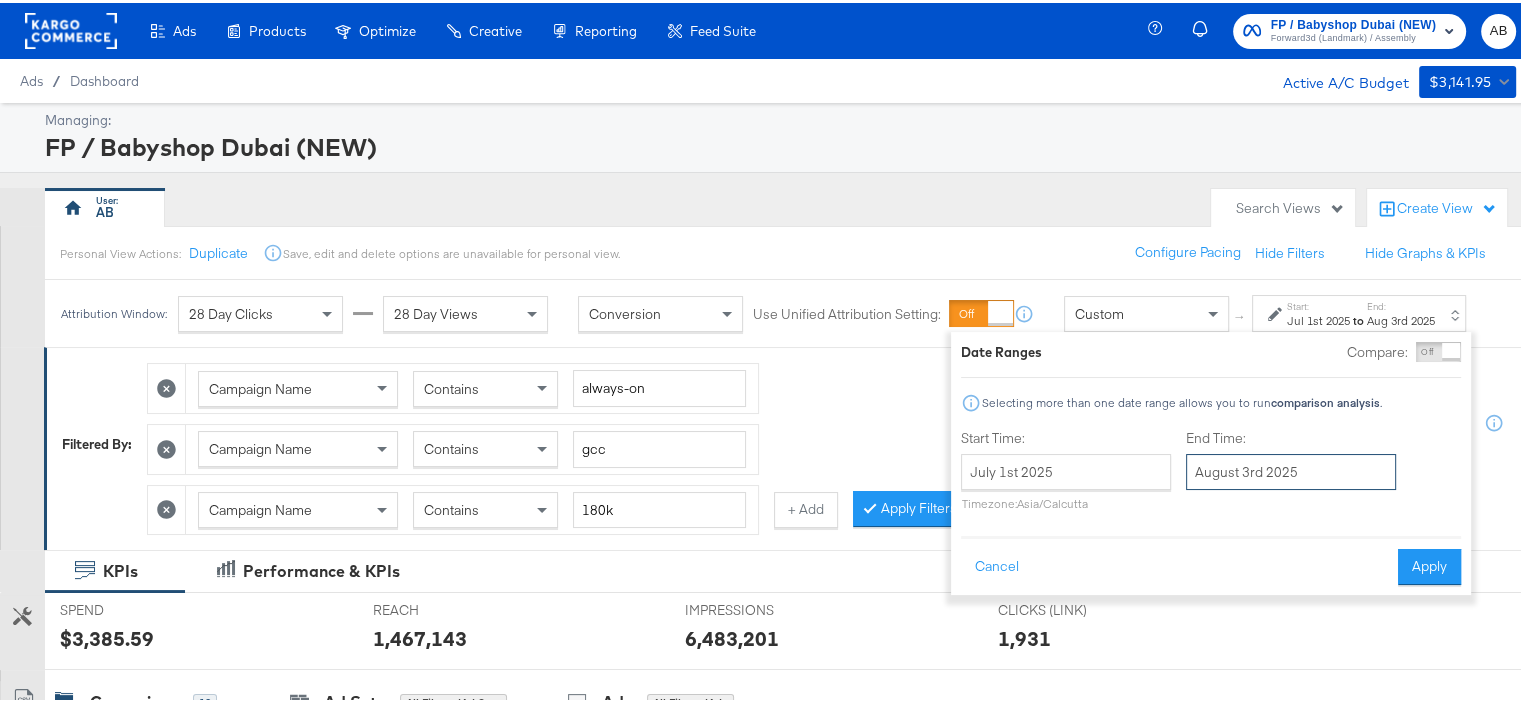 click on "August 3rd 2025" at bounding box center (1291, 469) 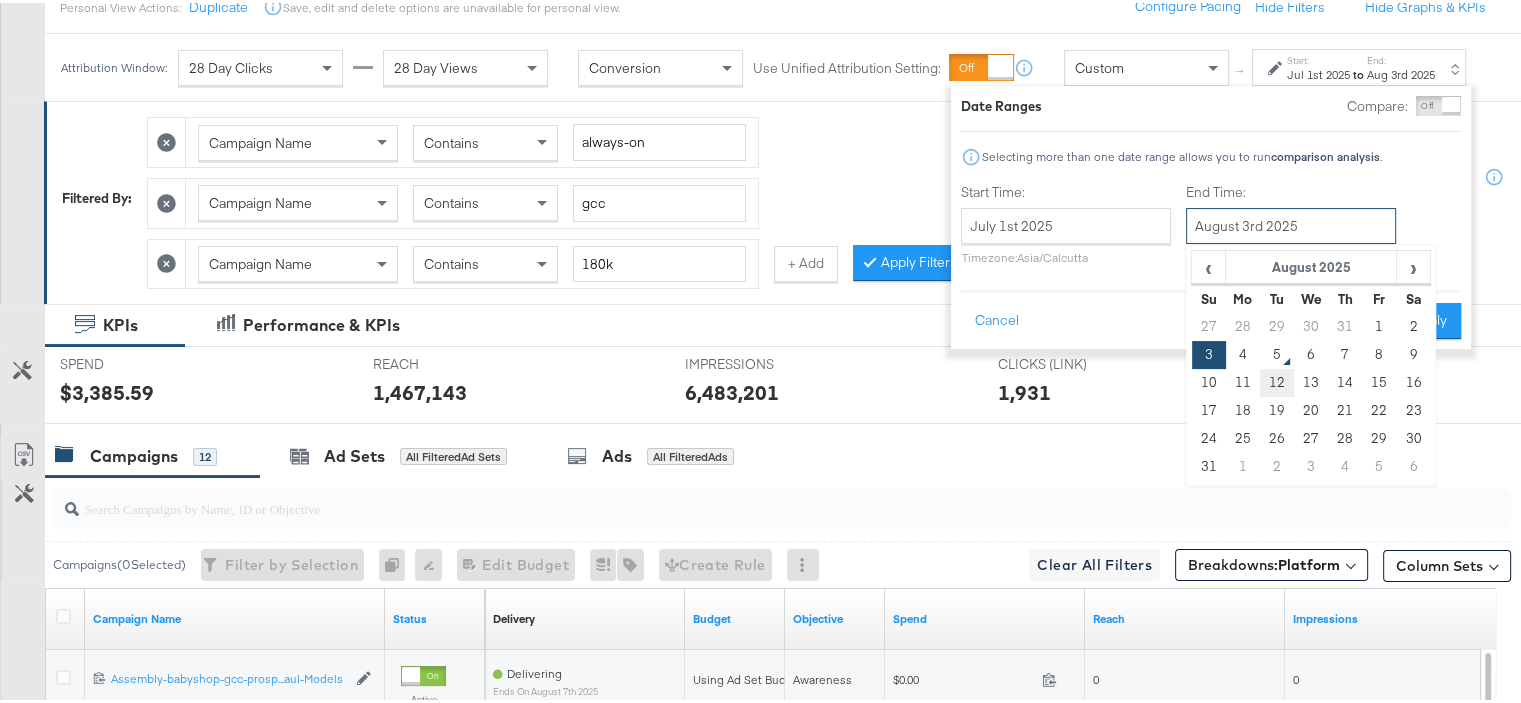 scroll, scrollTop: 200, scrollLeft: 0, axis: vertical 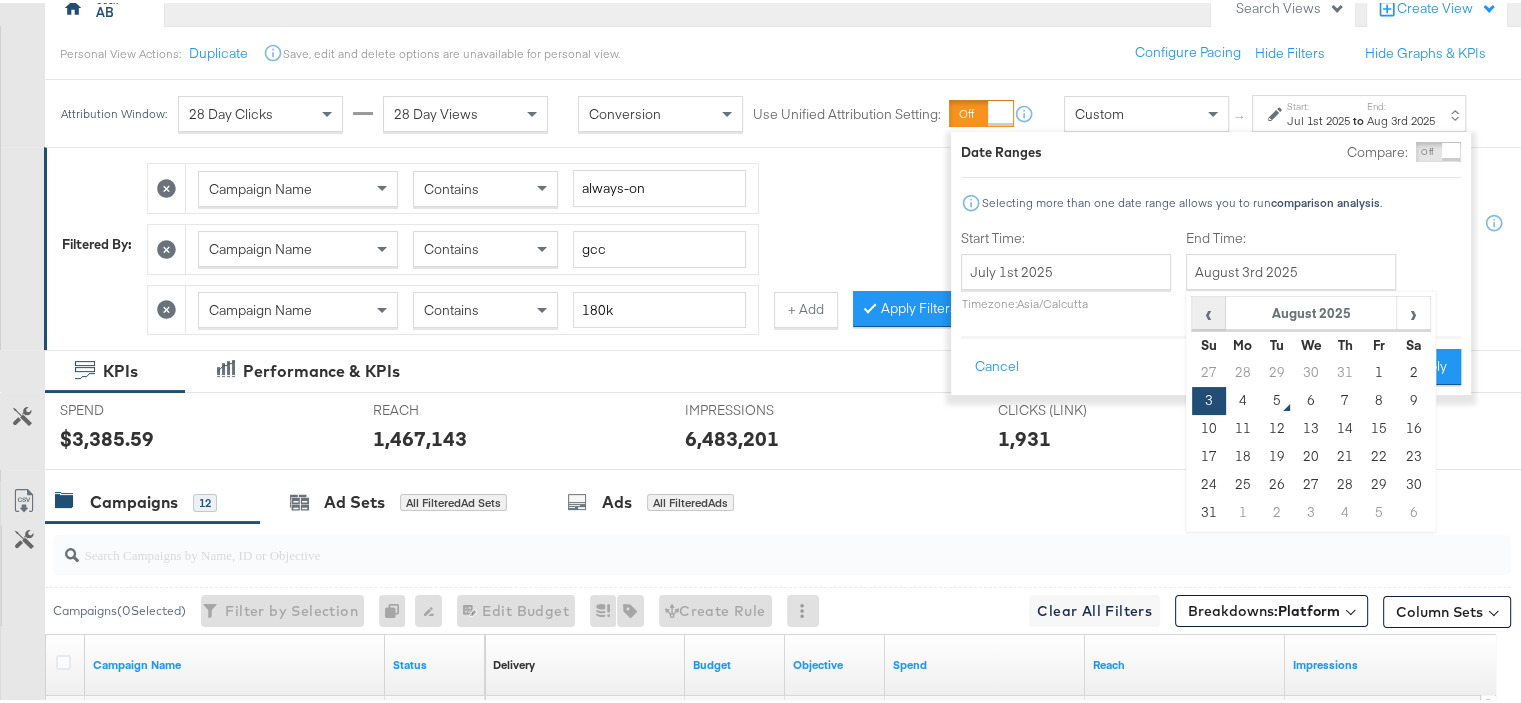 click on "‹" at bounding box center [1208, 310] 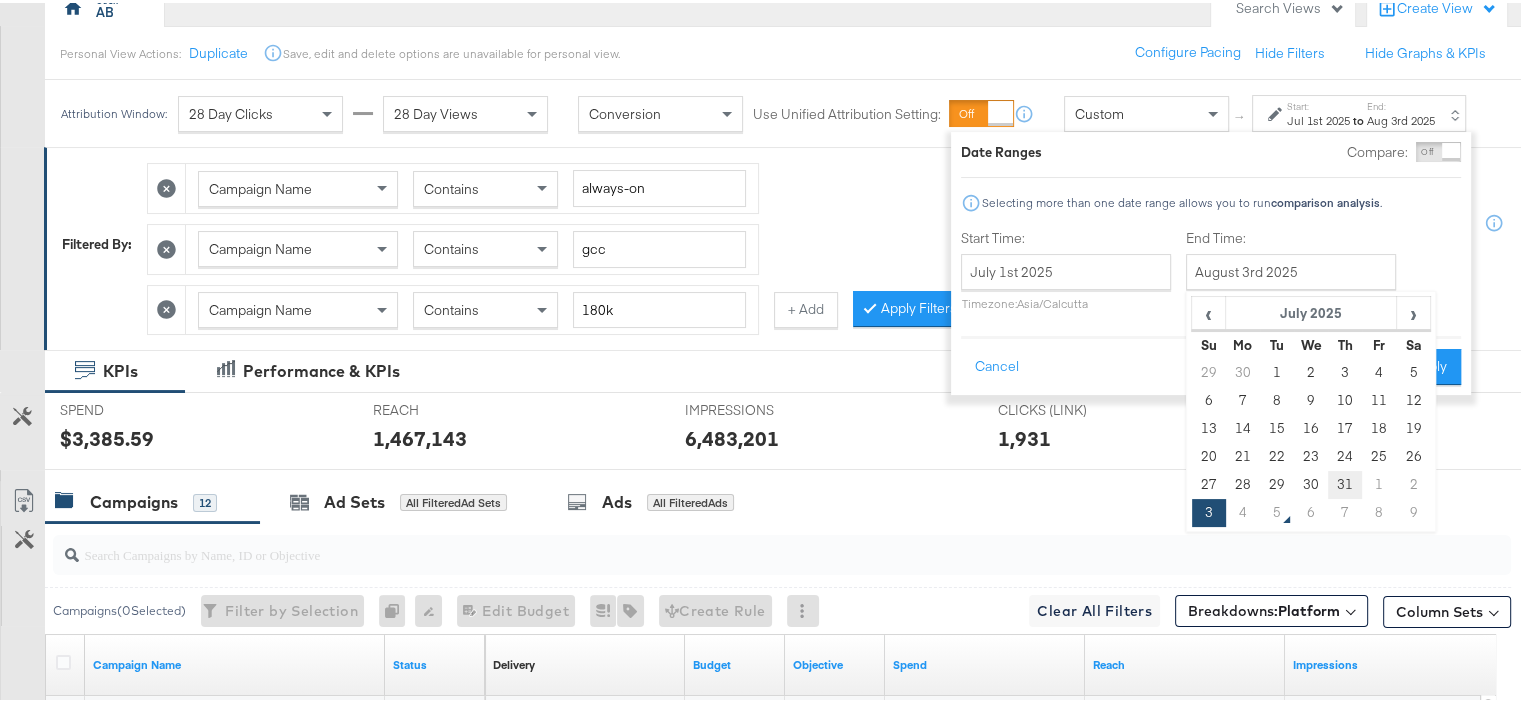 click on "31" at bounding box center [1345, 482] 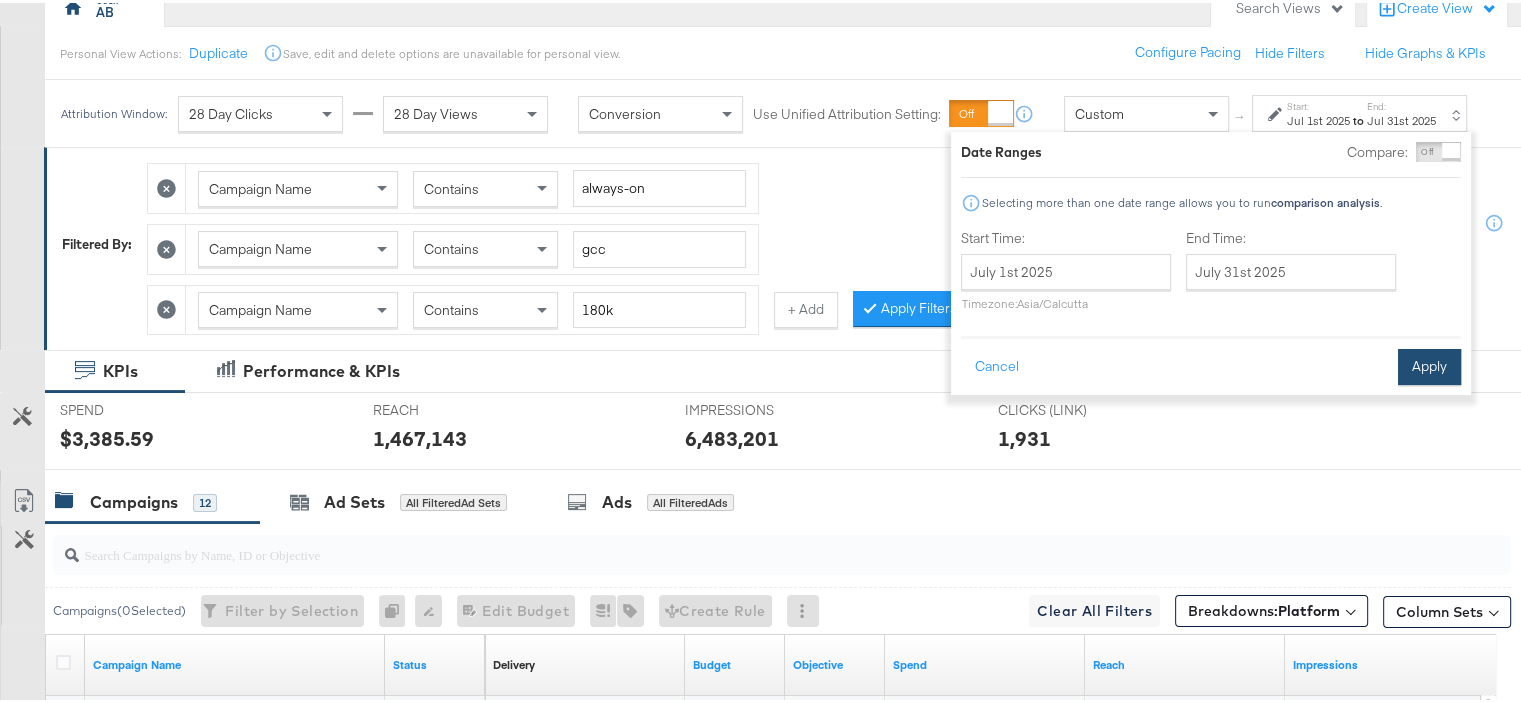 click on "Apply" at bounding box center (1429, 364) 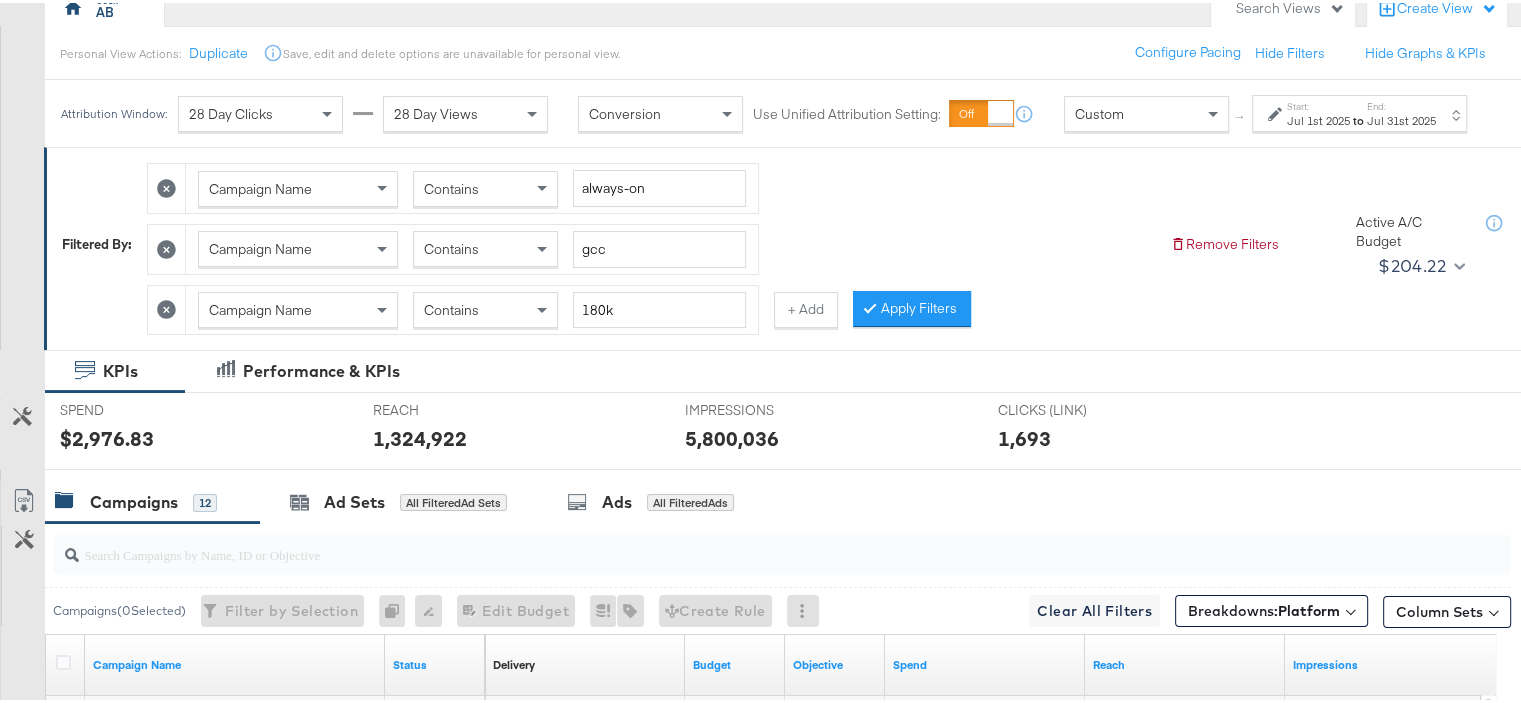 scroll, scrollTop: 100, scrollLeft: 0, axis: vertical 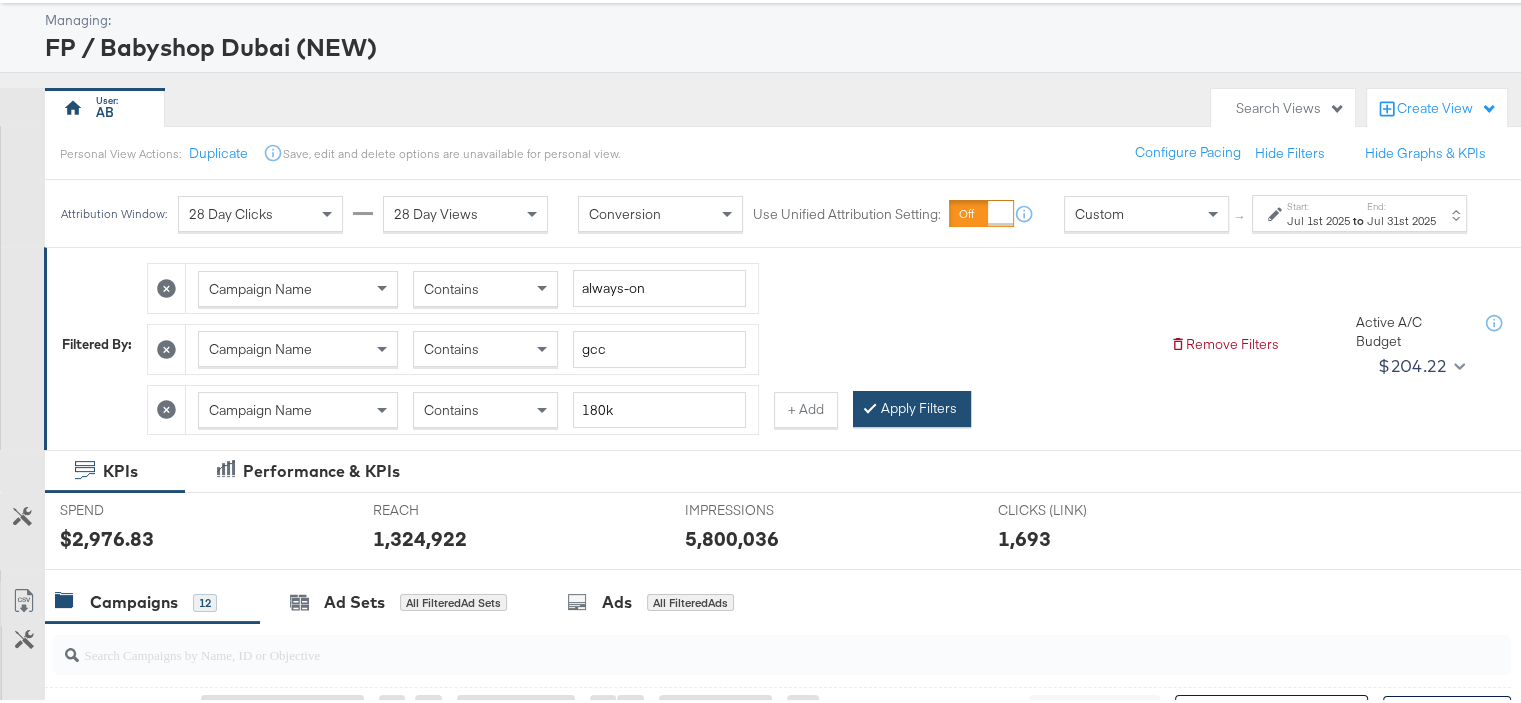 click on "Apply Filters" at bounding box center [912, 406] 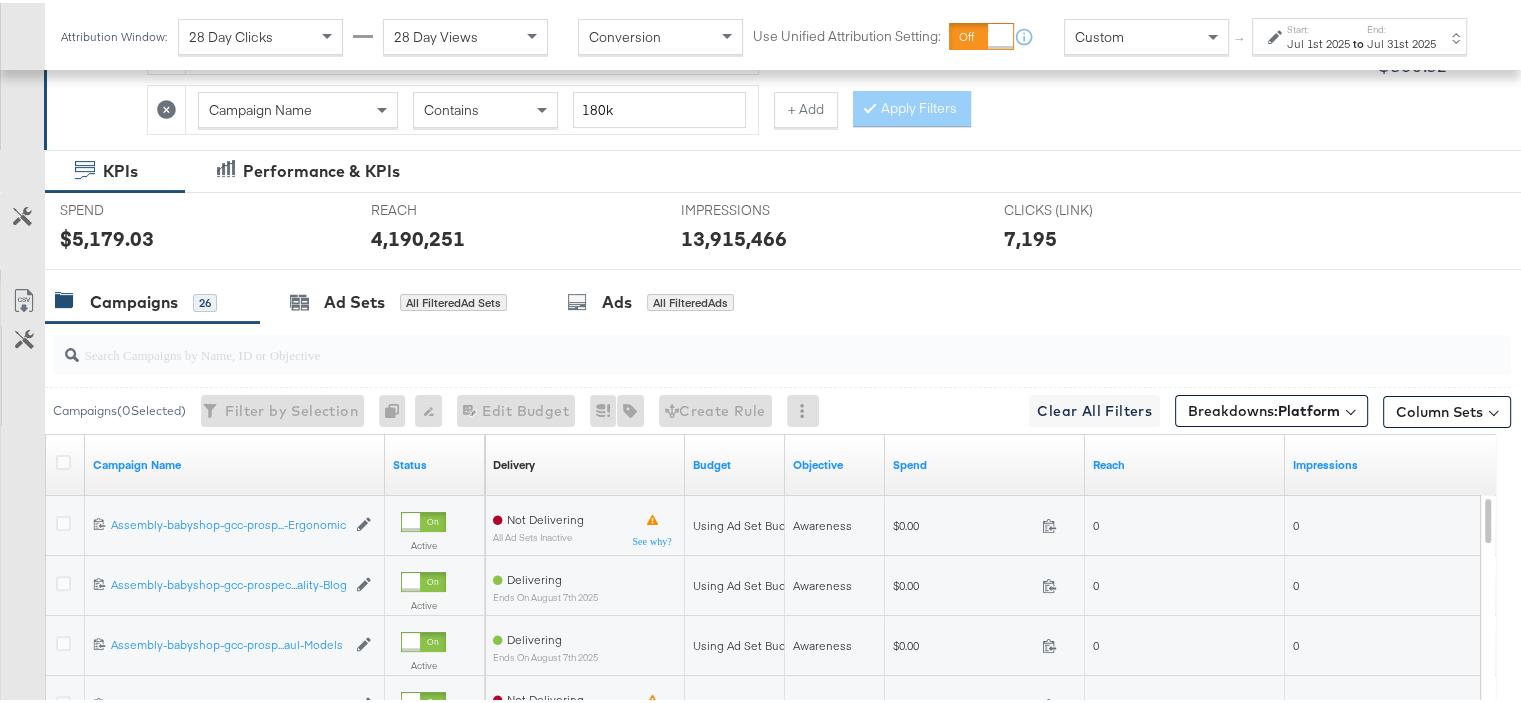 scroll, scrollTop: 800, scrollLeft: 0, axis: vertical 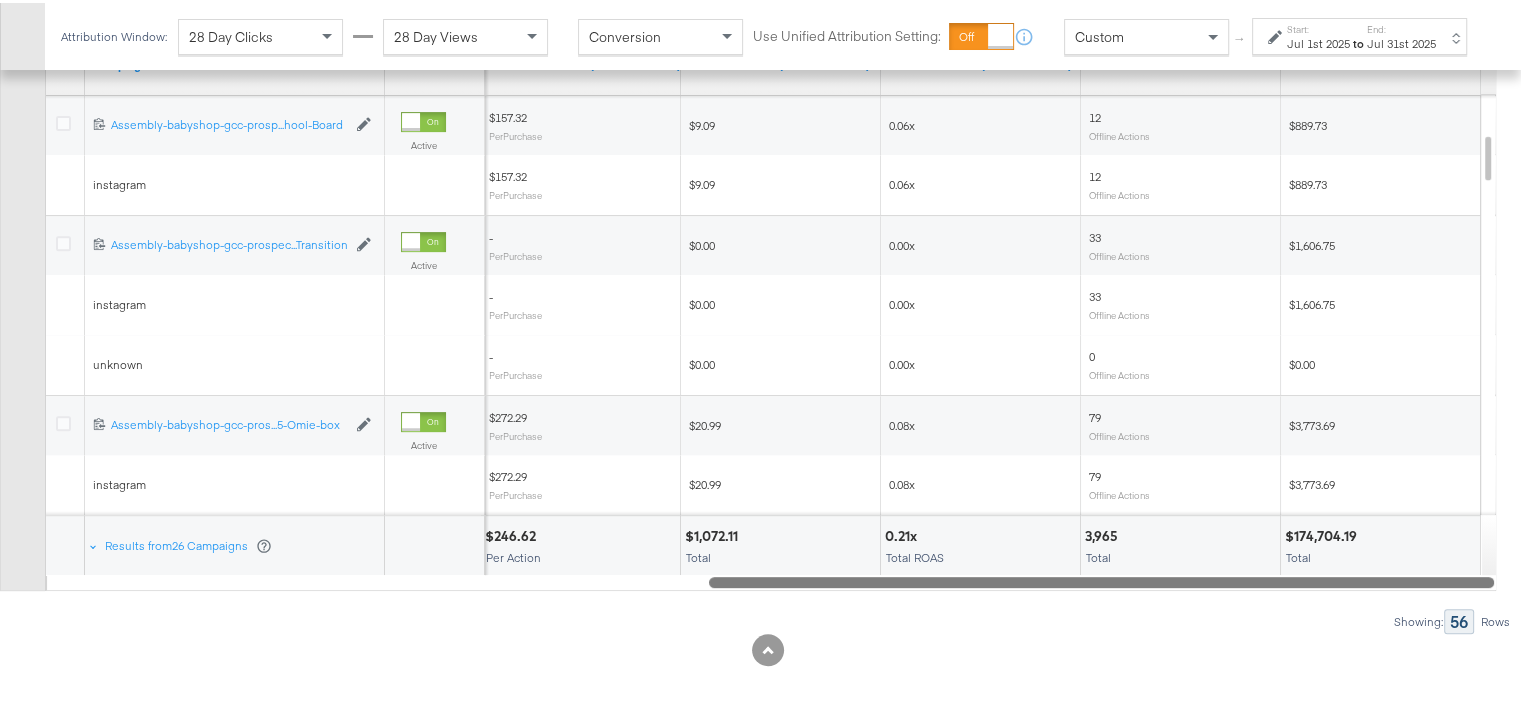 drag, startPoint x: 794, startPoint y: 576, endPoint x: 1535, endPoint y: 563, distance: 741.114 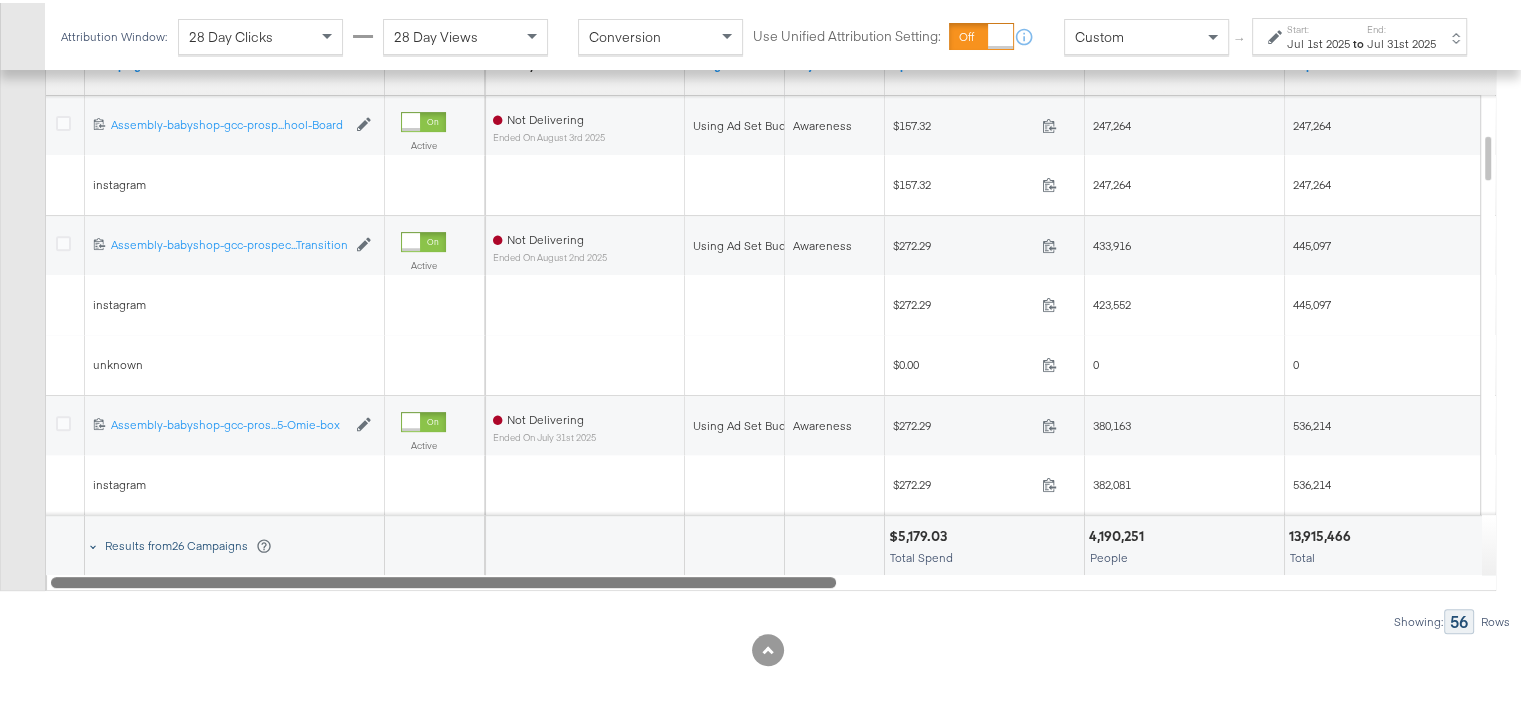 drag, startPoint x: 800, startPoint y: 574, endPoint x: 138, endPoint y: 565, distance: 662.06116 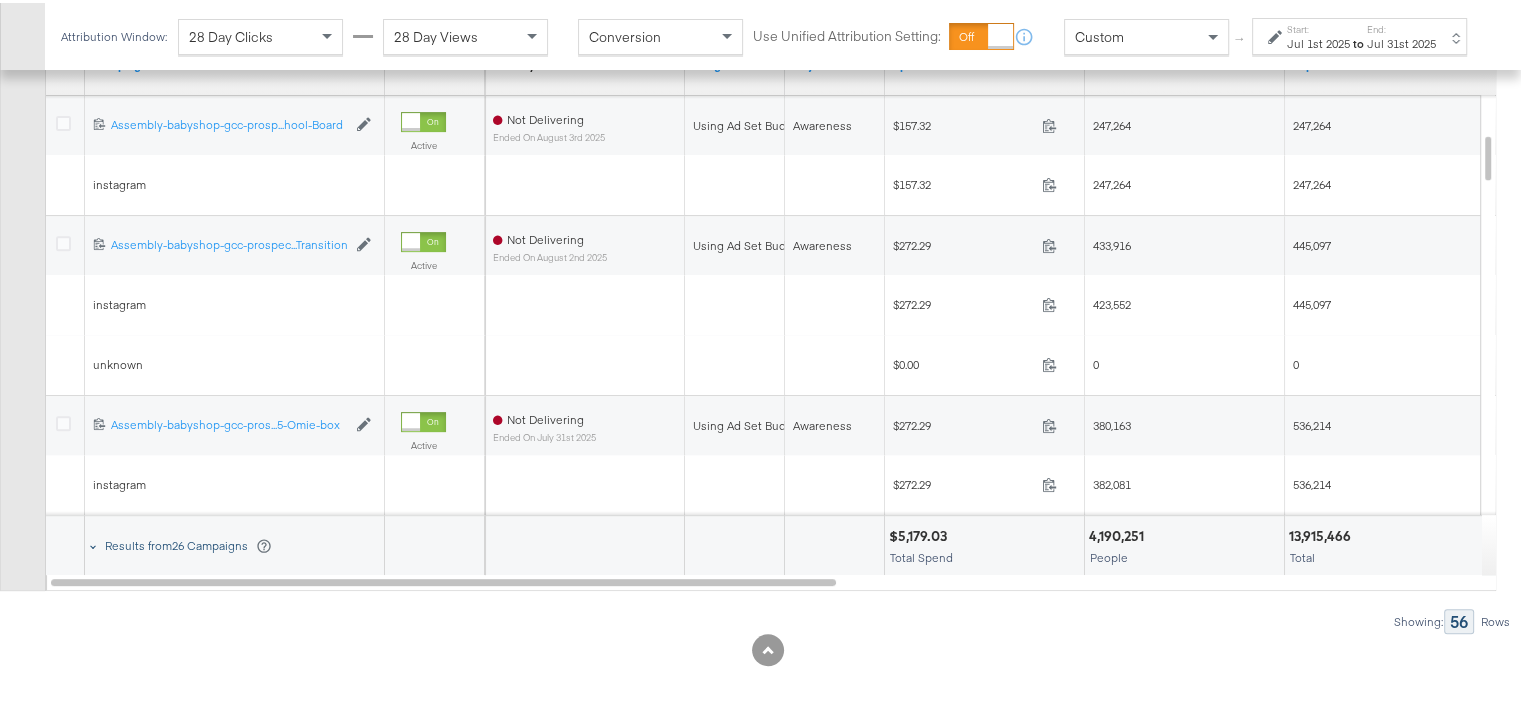 click on "Results from  26   Campaigns" at bounding box center (188, 543) 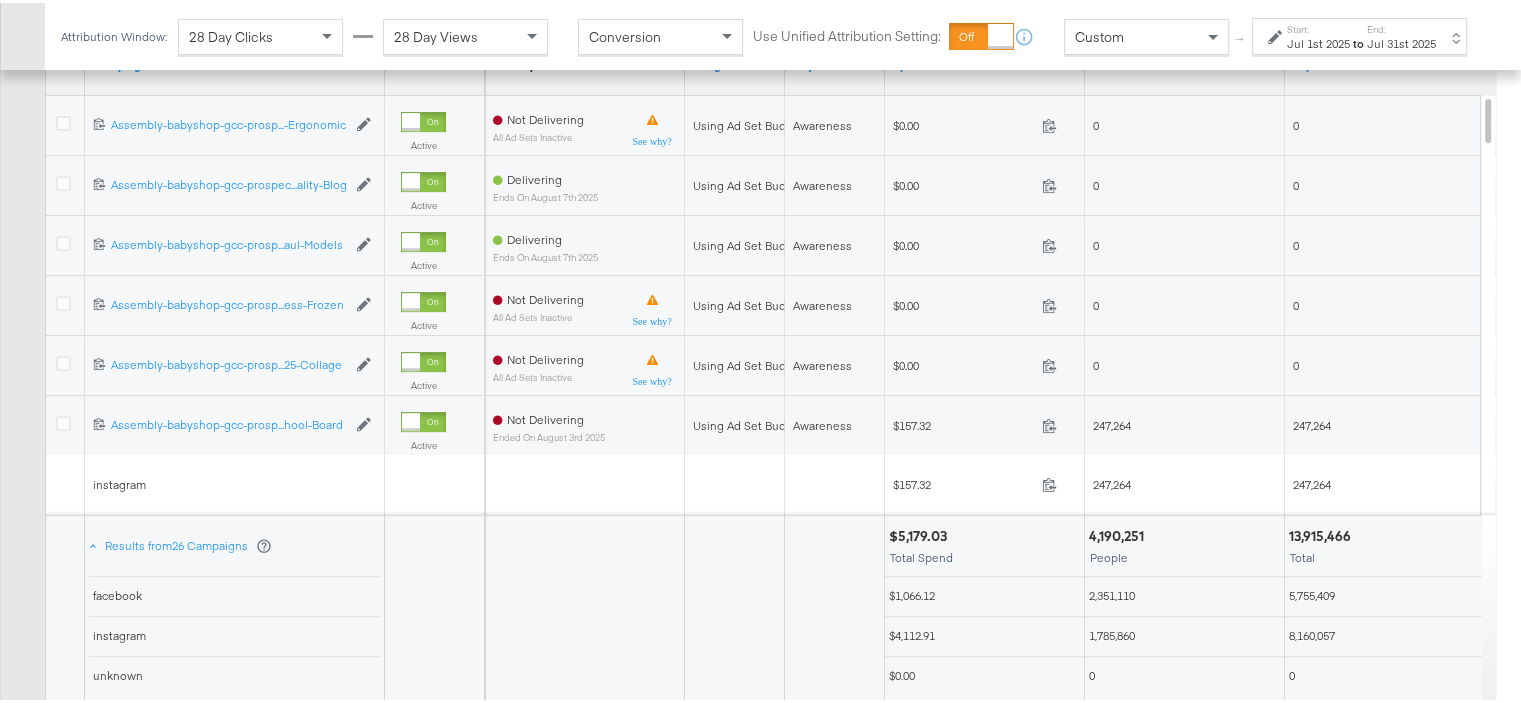 scroll, scrollTop: 500, scrollLeft: 0, axis: vertical 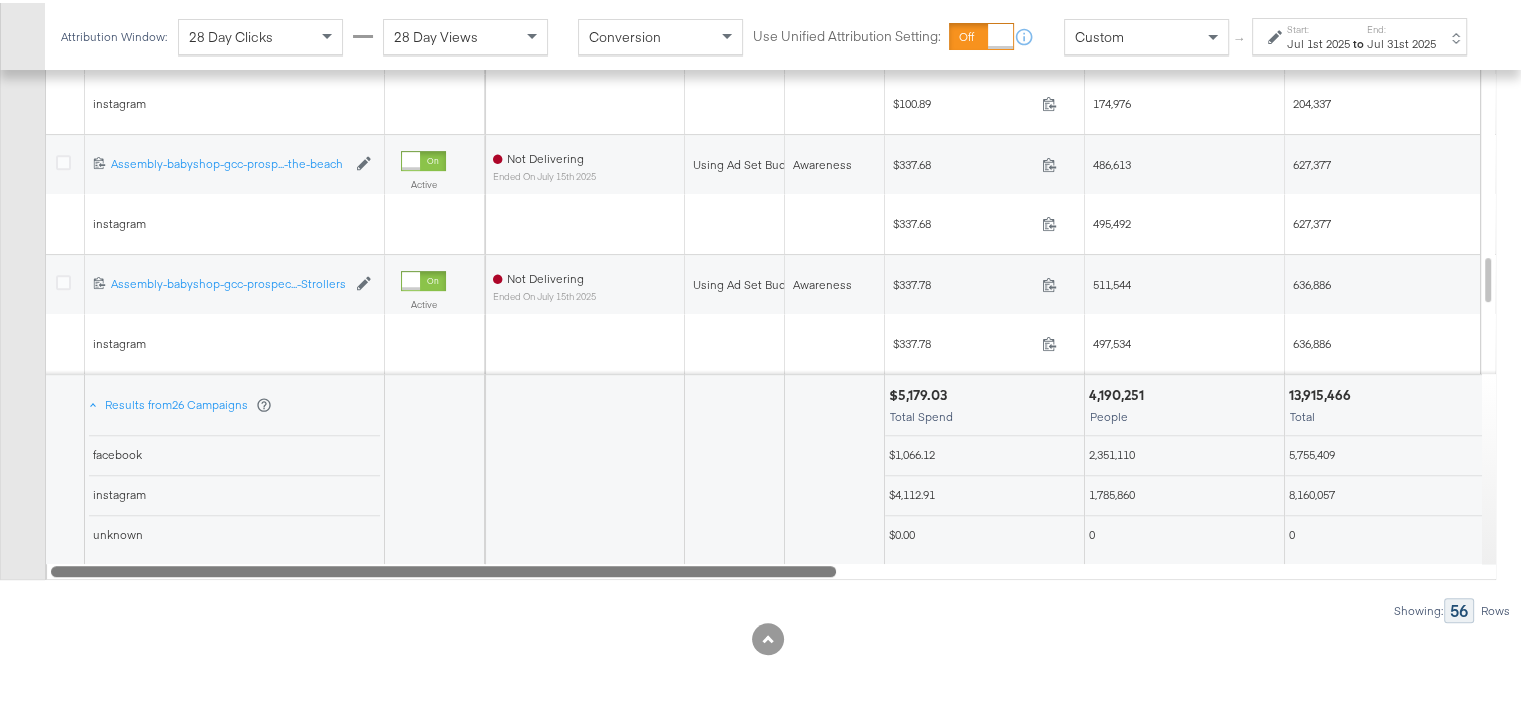 drag, startPoint x: 714, startPoint y: 563, endPoint x: 204, endPoint y: 561, distance: 510.00394 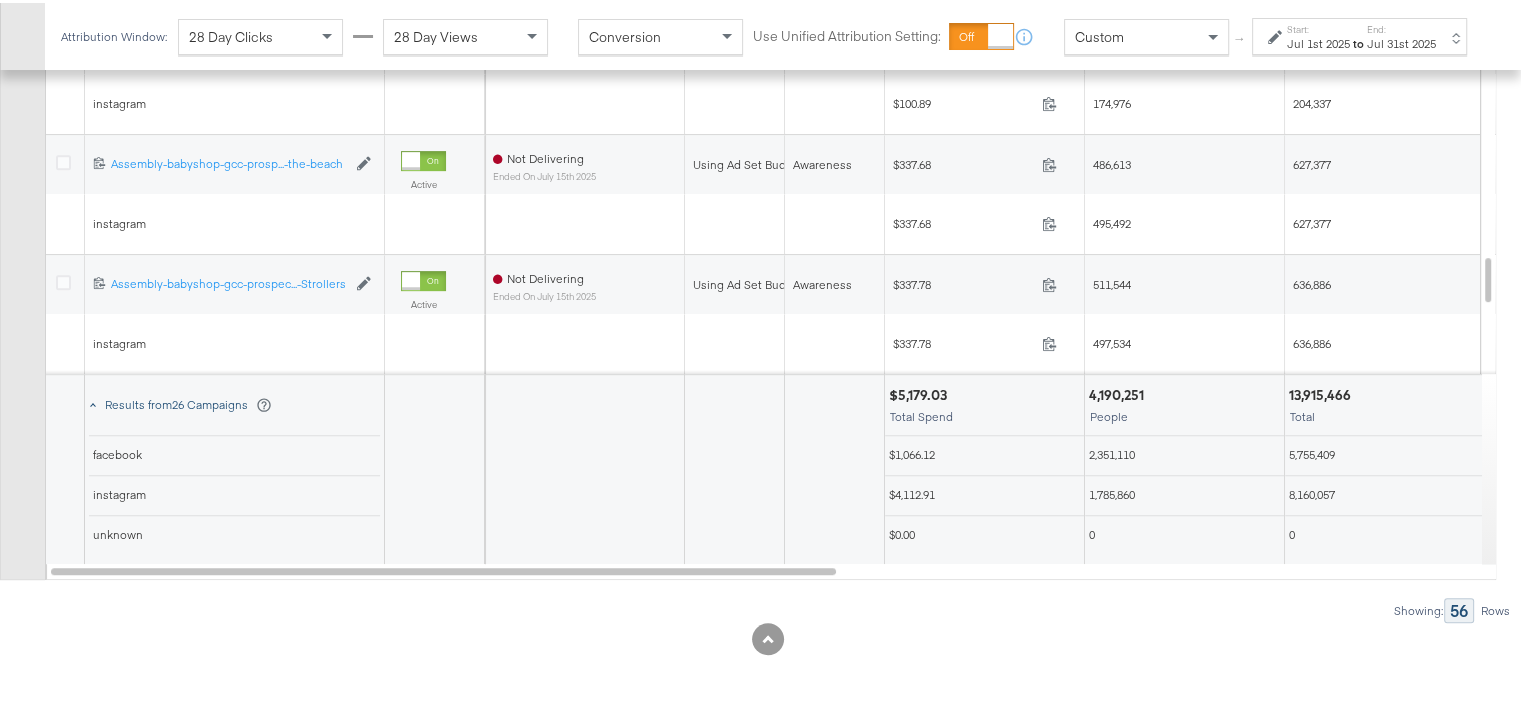 click at bounding box center (93, 404) 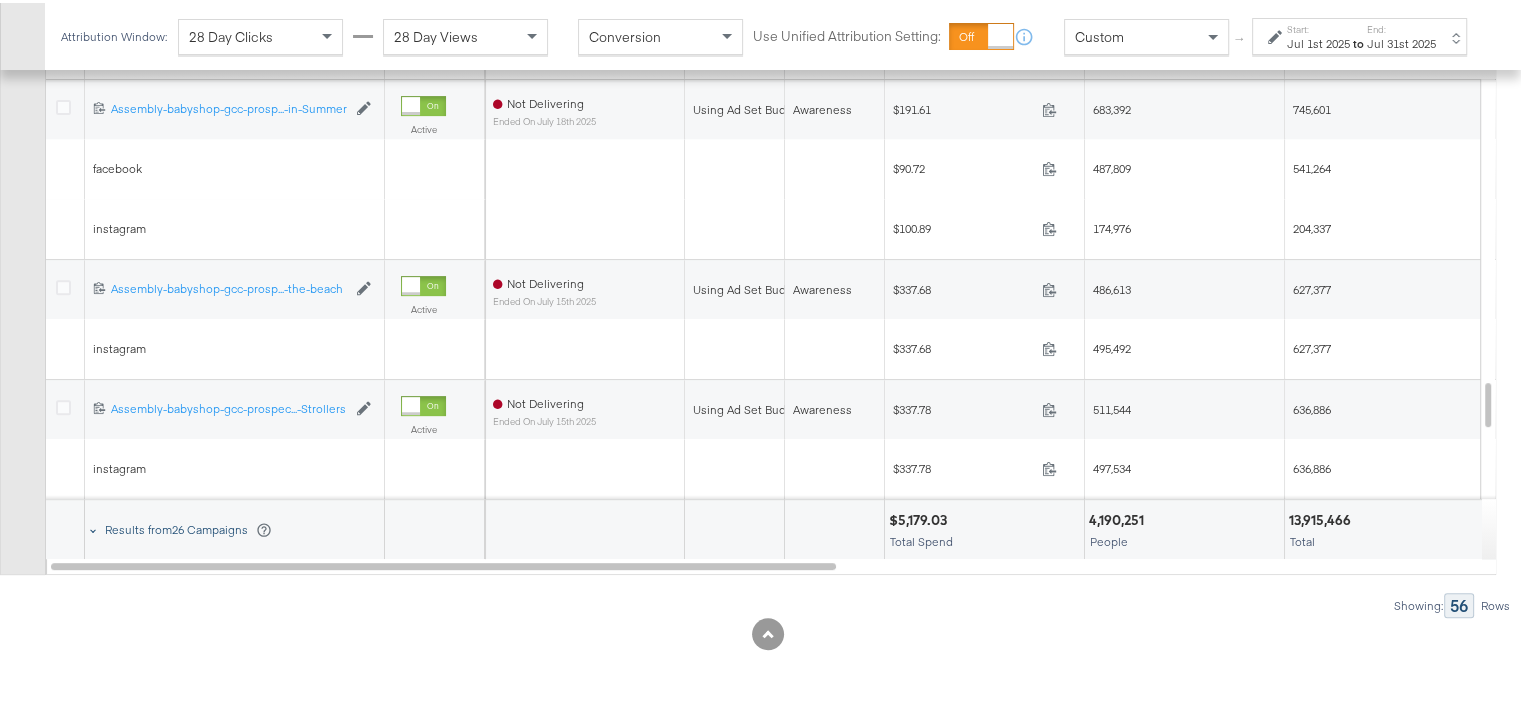 scroll, scrollTop: 811, scrollLeft: 0, axis: vertical 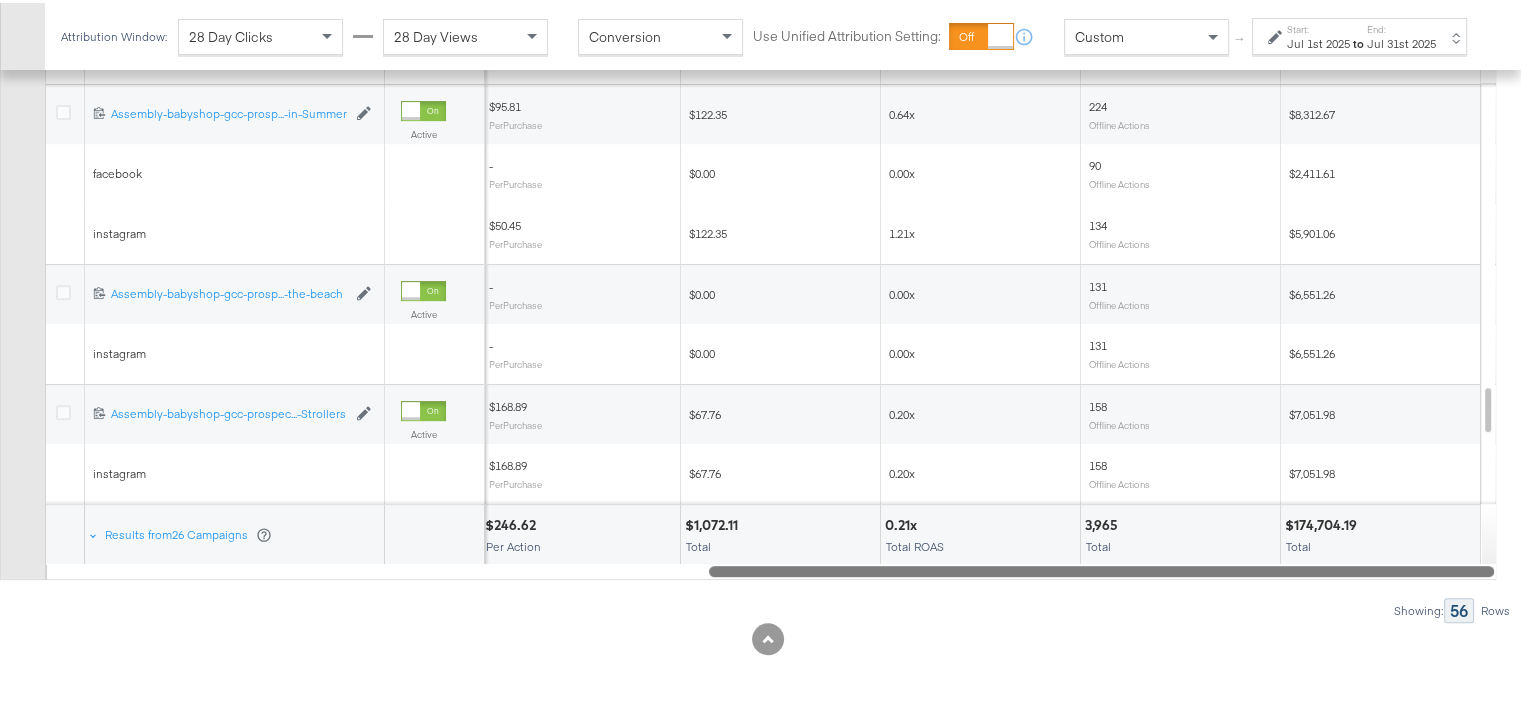 drag, startPoint x: 721, startPoint y: 563, endPoint x: 1484, endPoint y: 577, distance: 763.1284 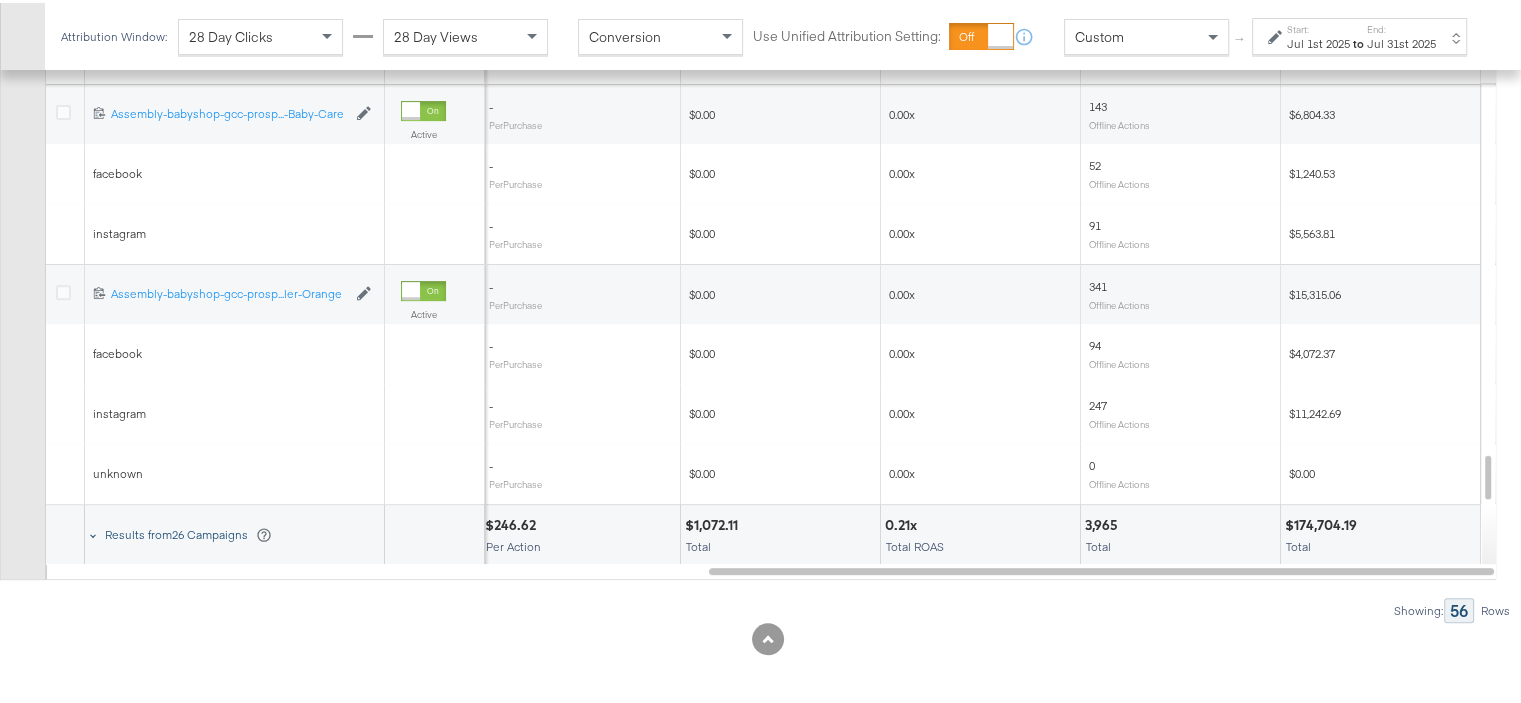 click on "Results from  26   Campaigns" at bounding box center [182, 532] 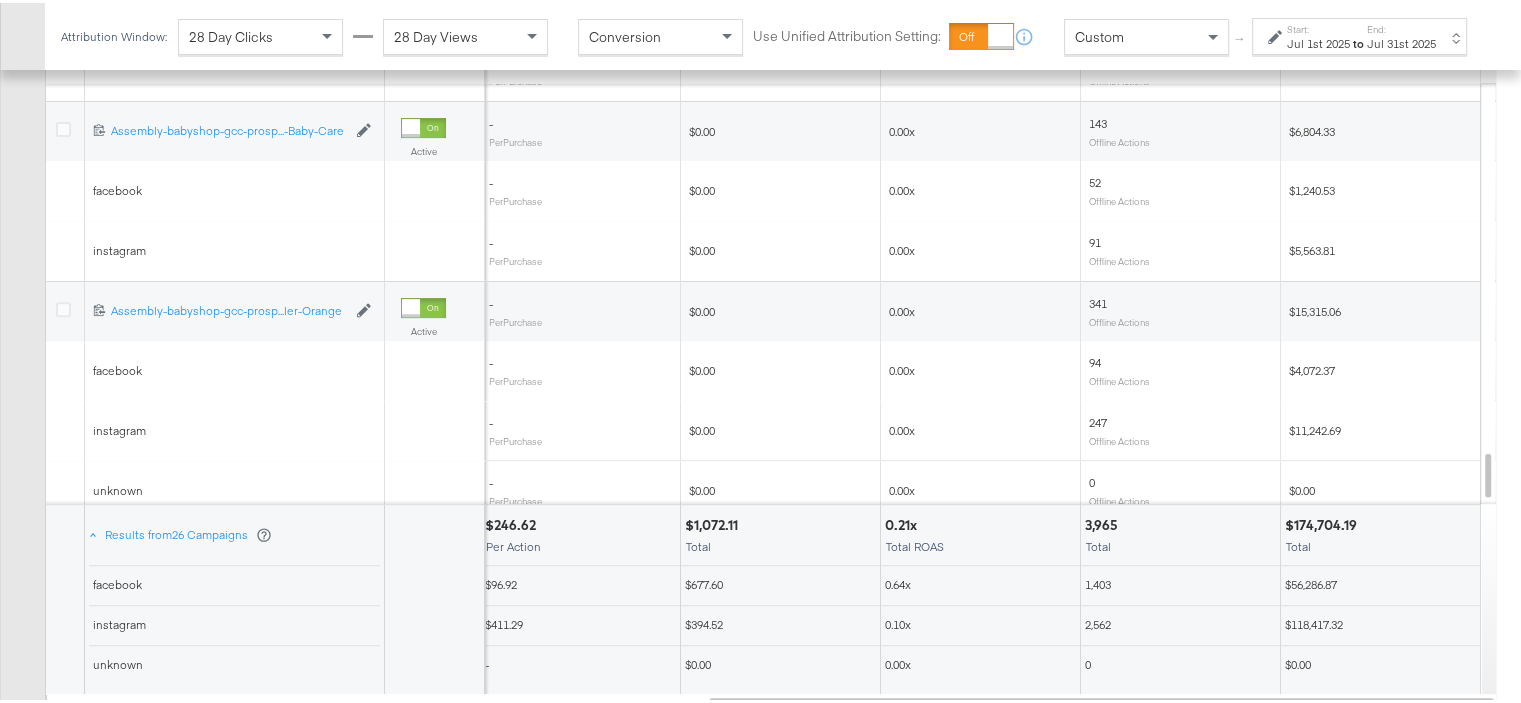scroll, scrollTop: 941, scrollLeft: 0, axis: vertical 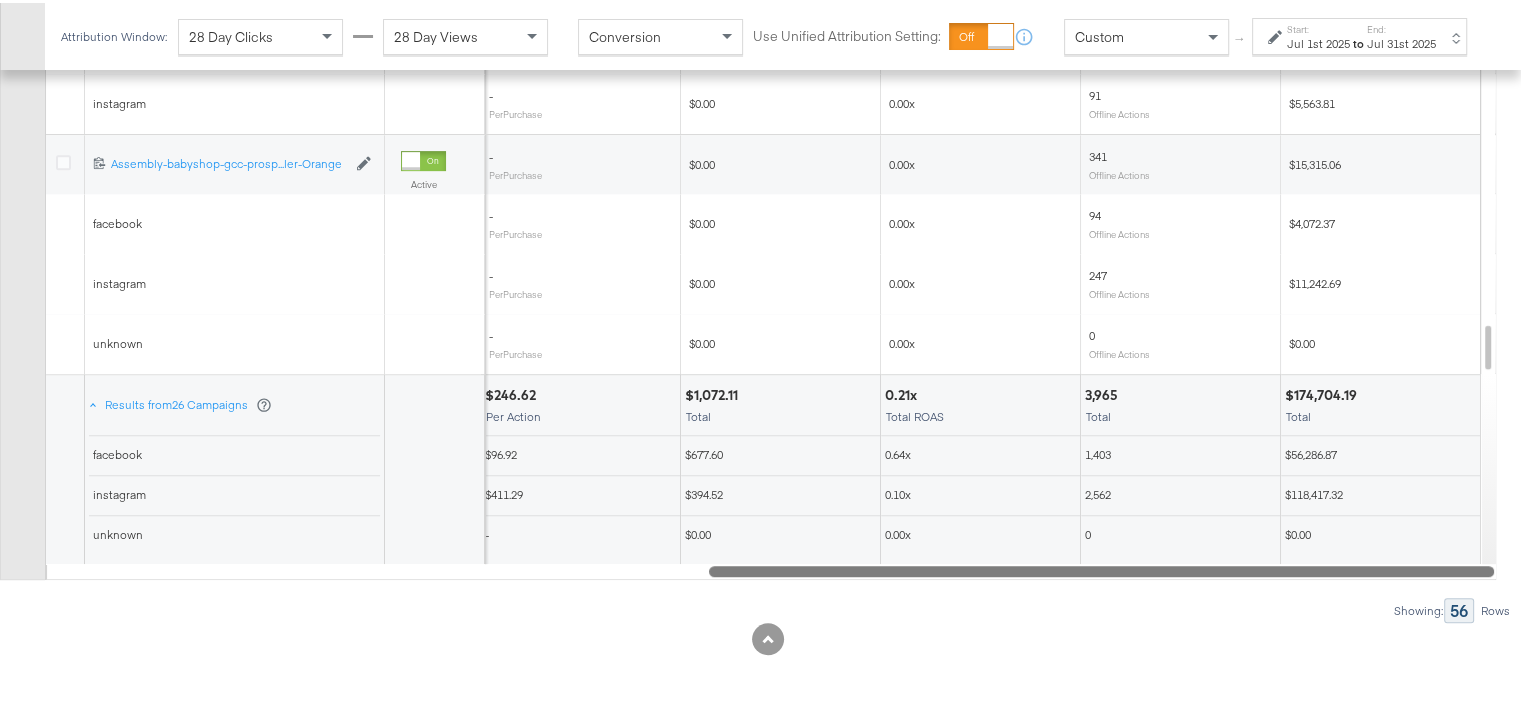 drag, startPoint x: 1270, startPoint y: 559, endPoint x: 1089, endPoint y: 571, distance: 181.39735 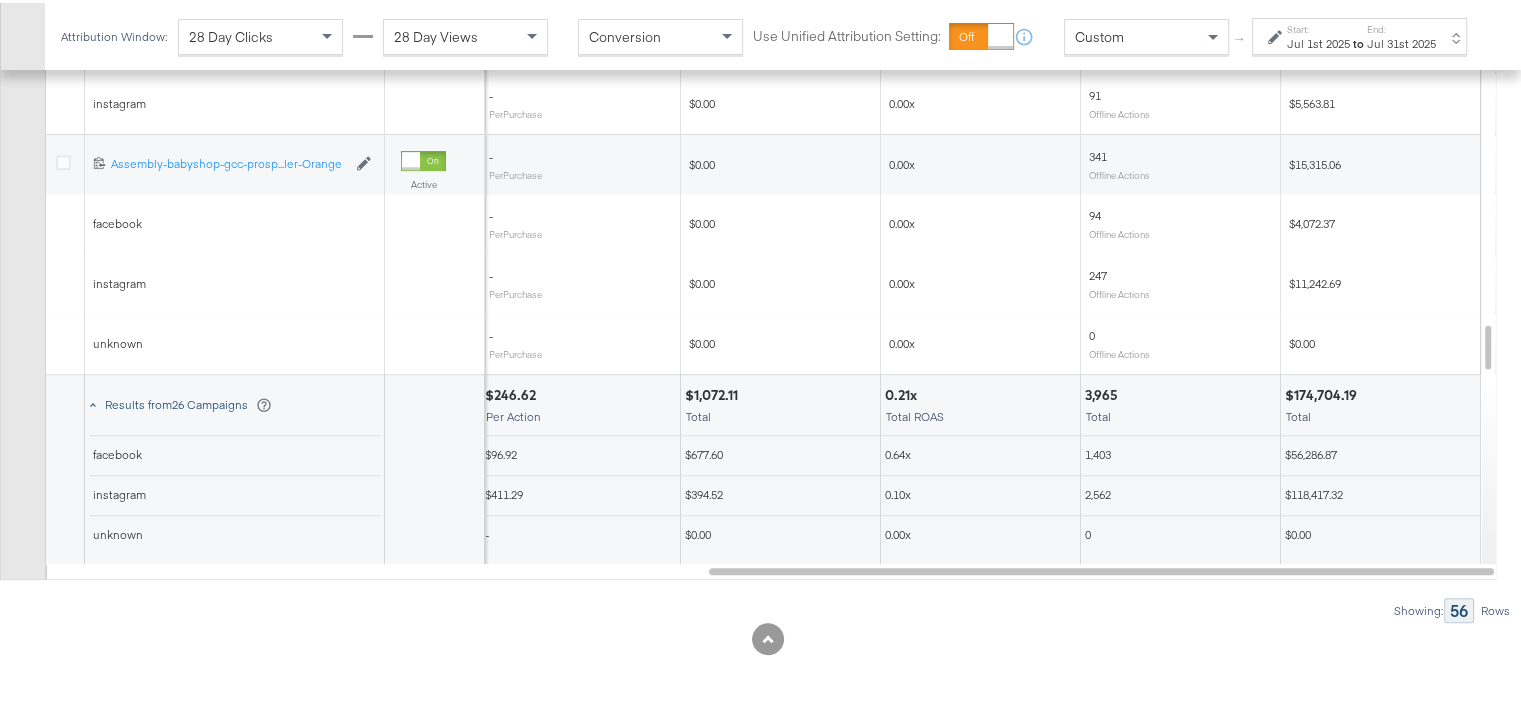 click at bounding box center (93, 404) 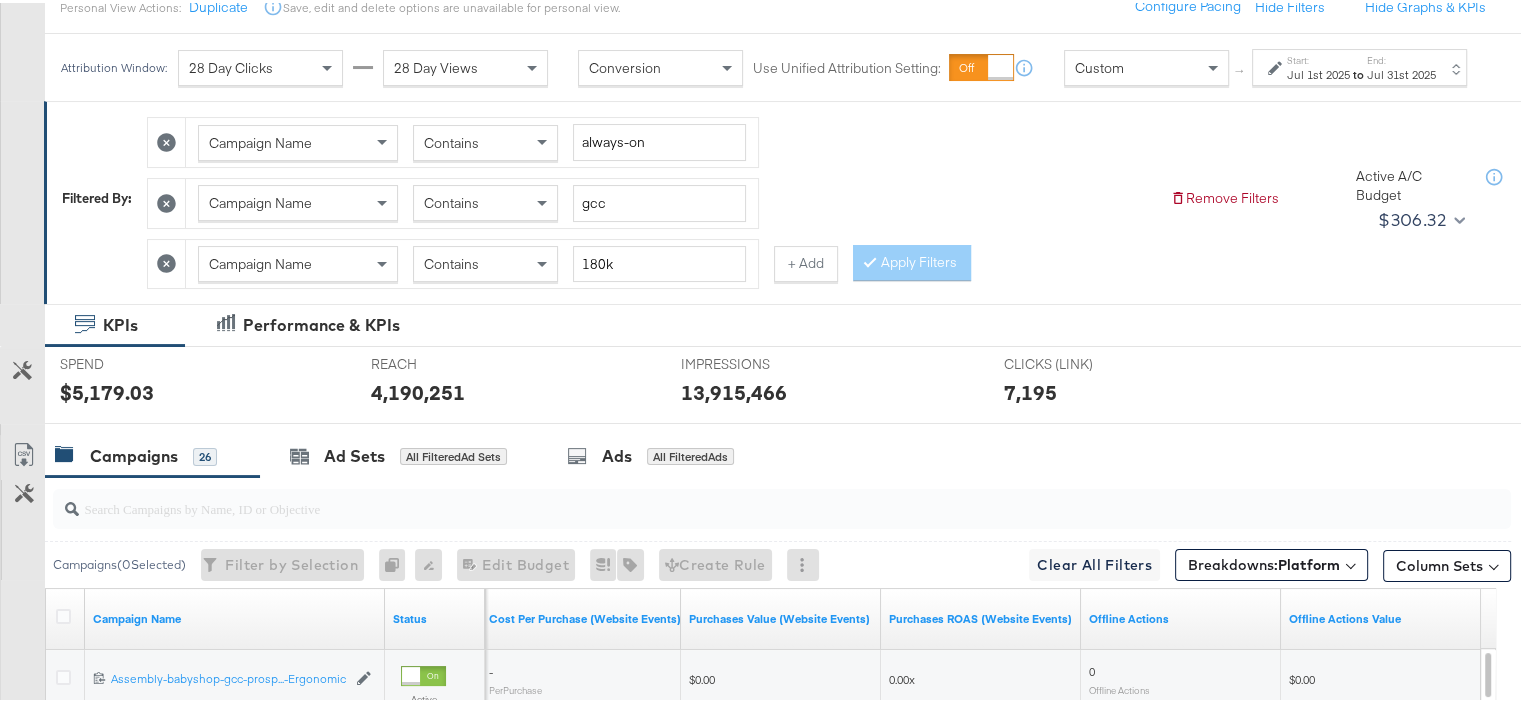 scroll, scrollTop: 111, scrollLeft: 0, axis: vertical 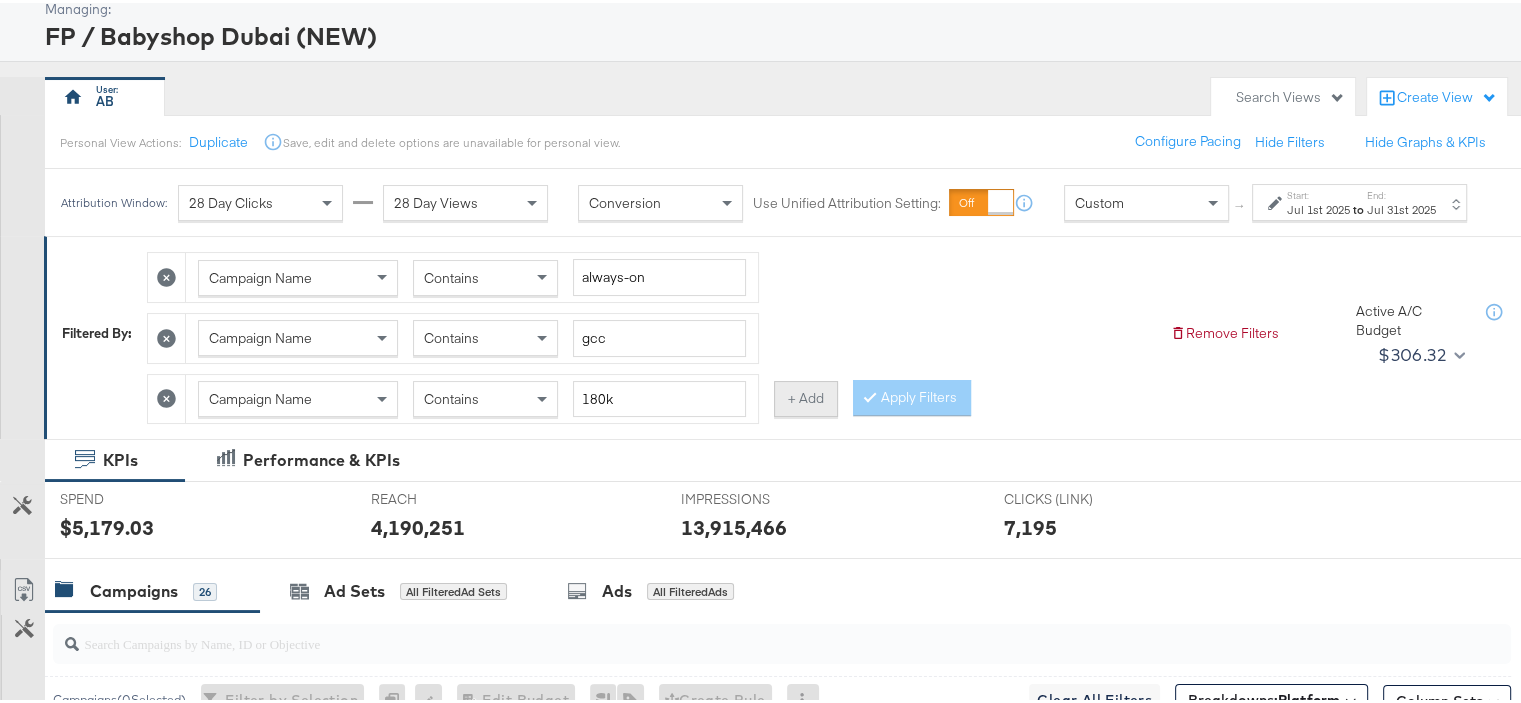 click on "+ Add" at bounding box center [806, 396] 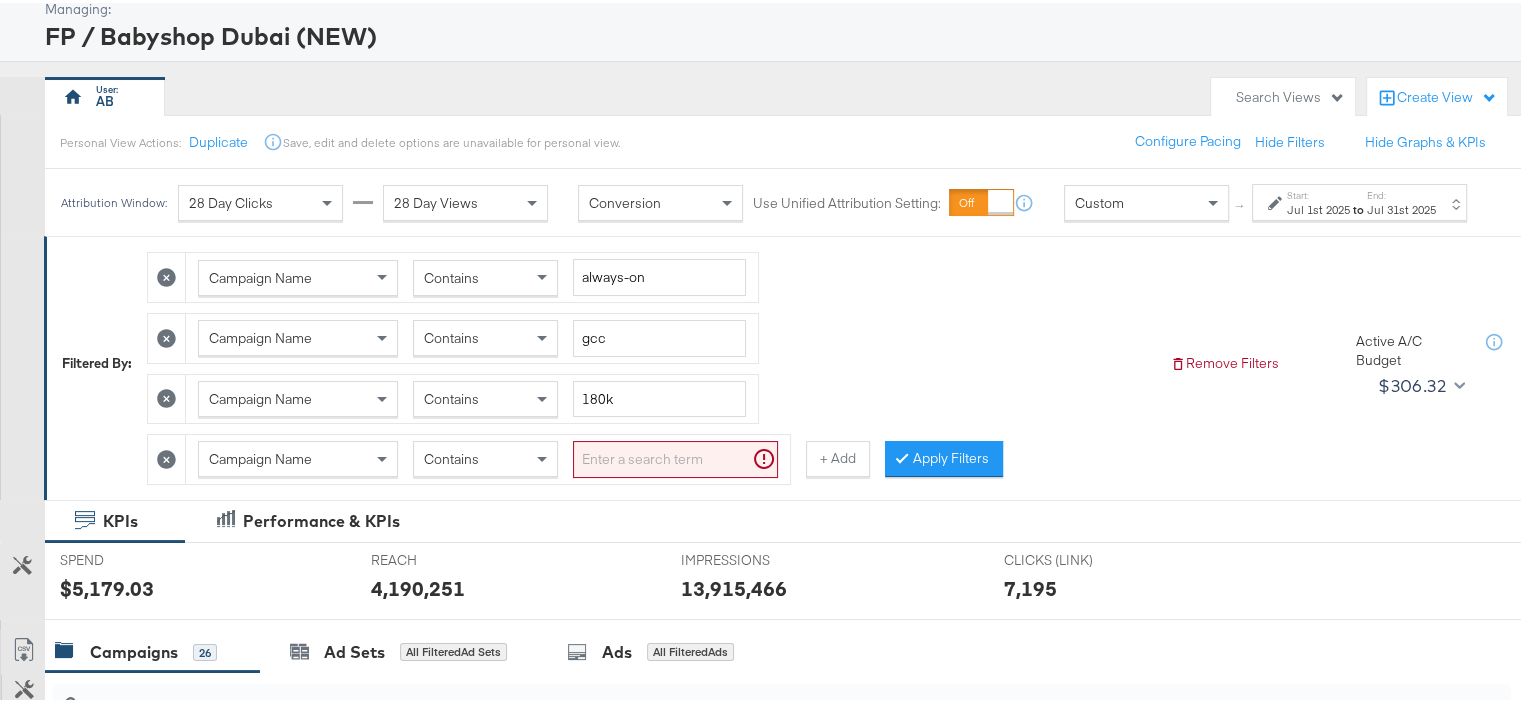 click at bounding box center (675, 456) 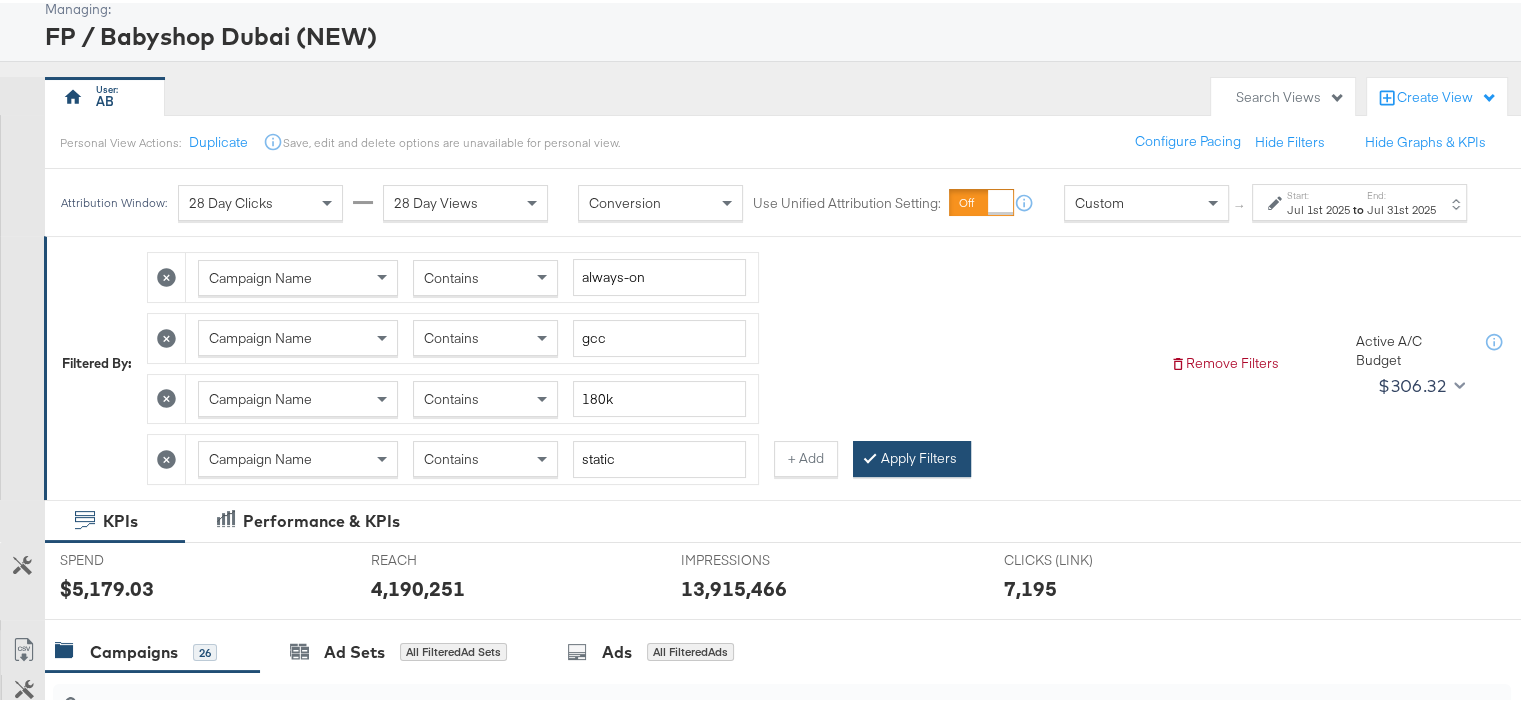 click on "Apply Filters" at bounding box center (912, 456) 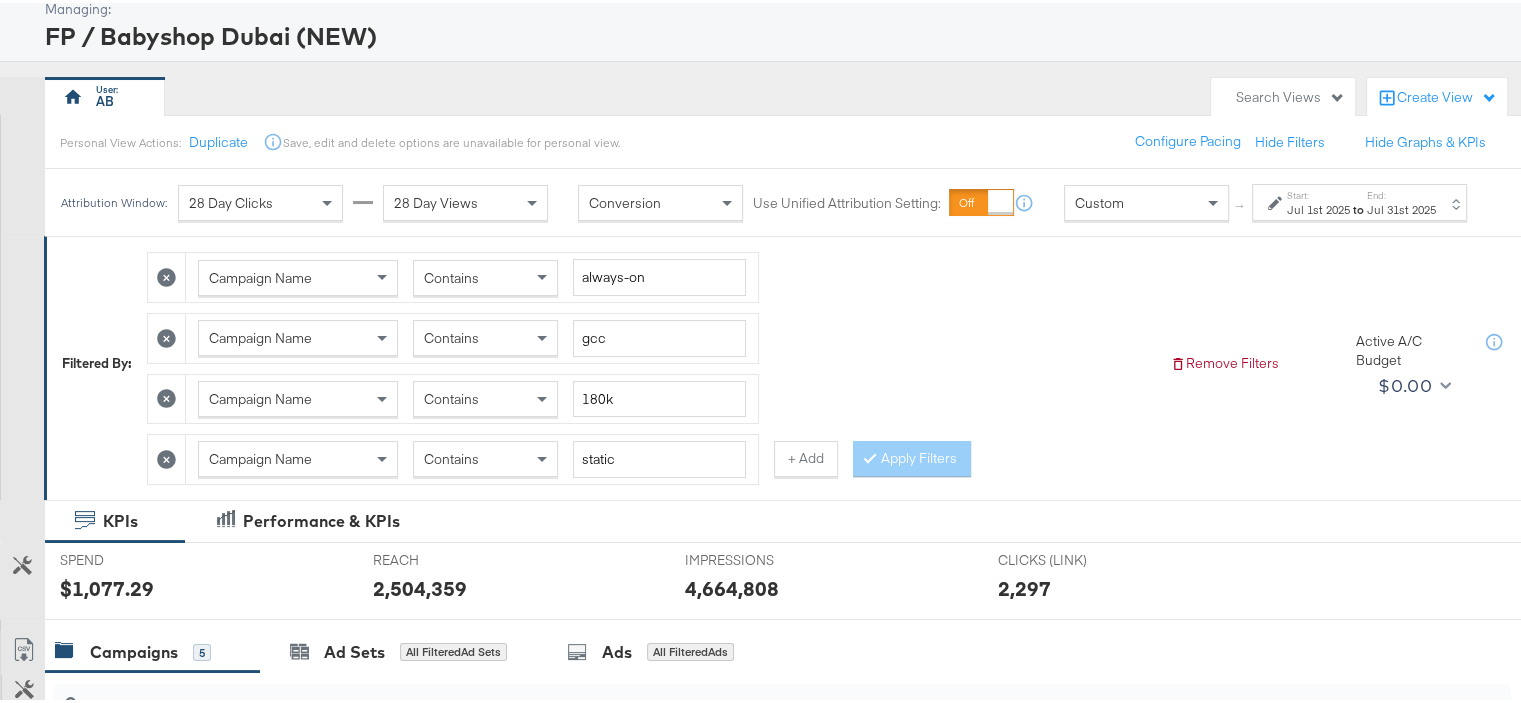 scroll, scrollTop: 0, scrollLeft: 0, axis: both 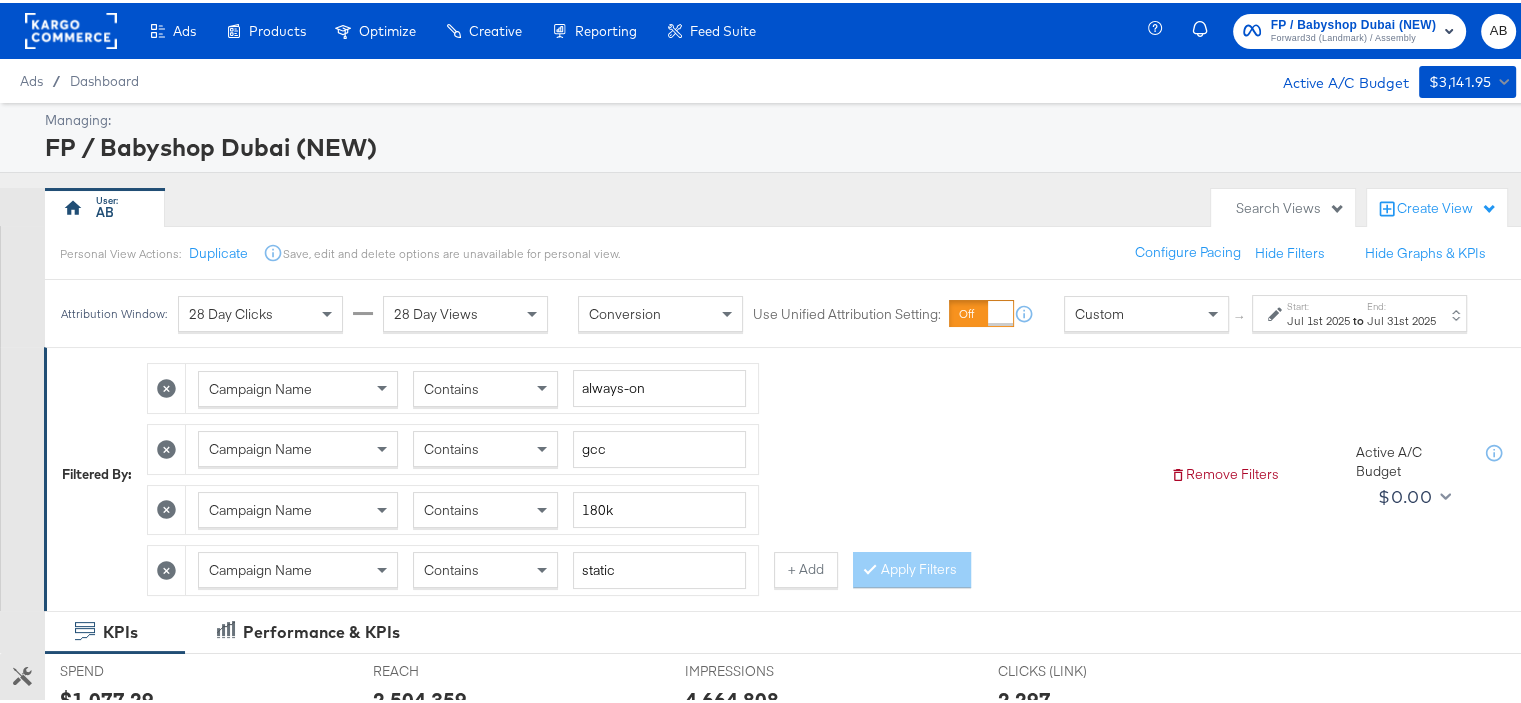 click on "to" at bounding box center (1358, 317) 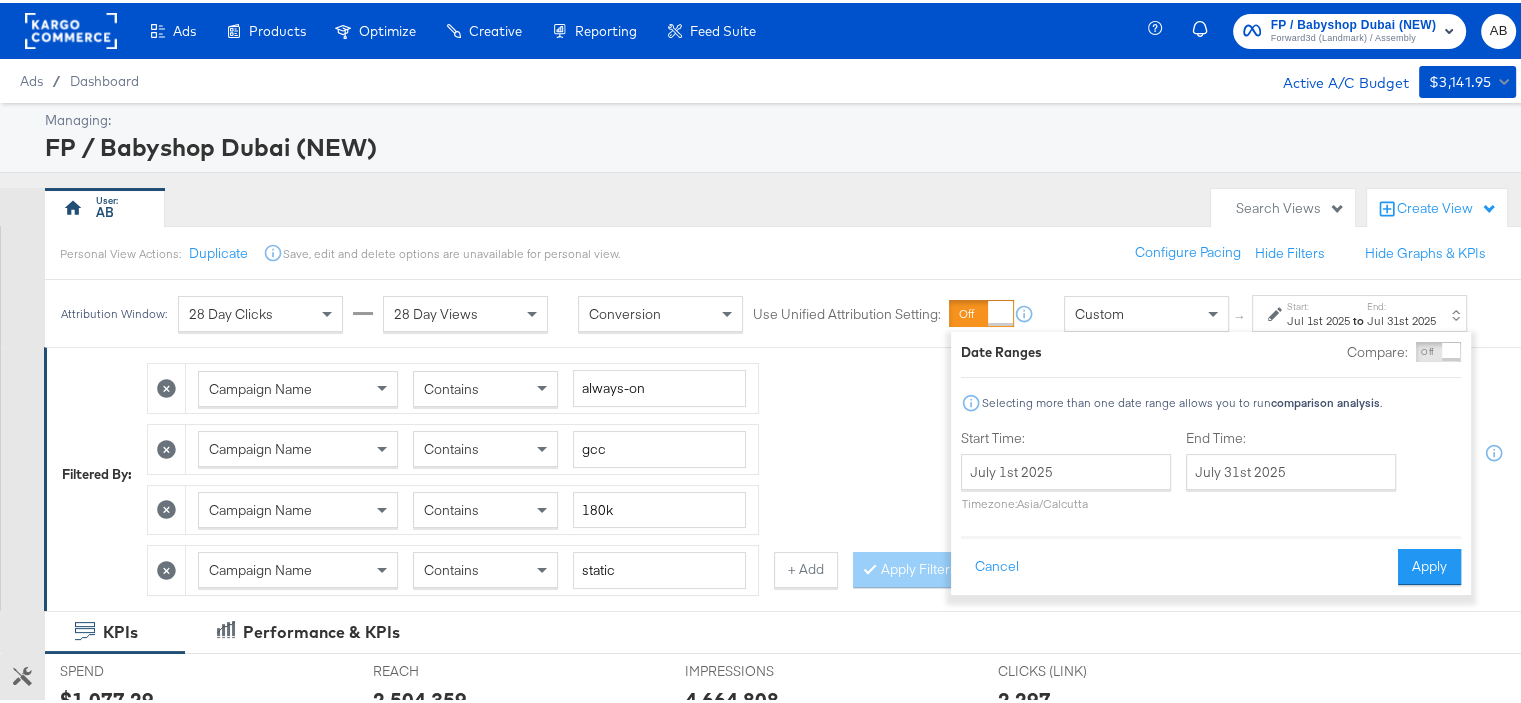 click on "to" at bounding box center (1358, 317) 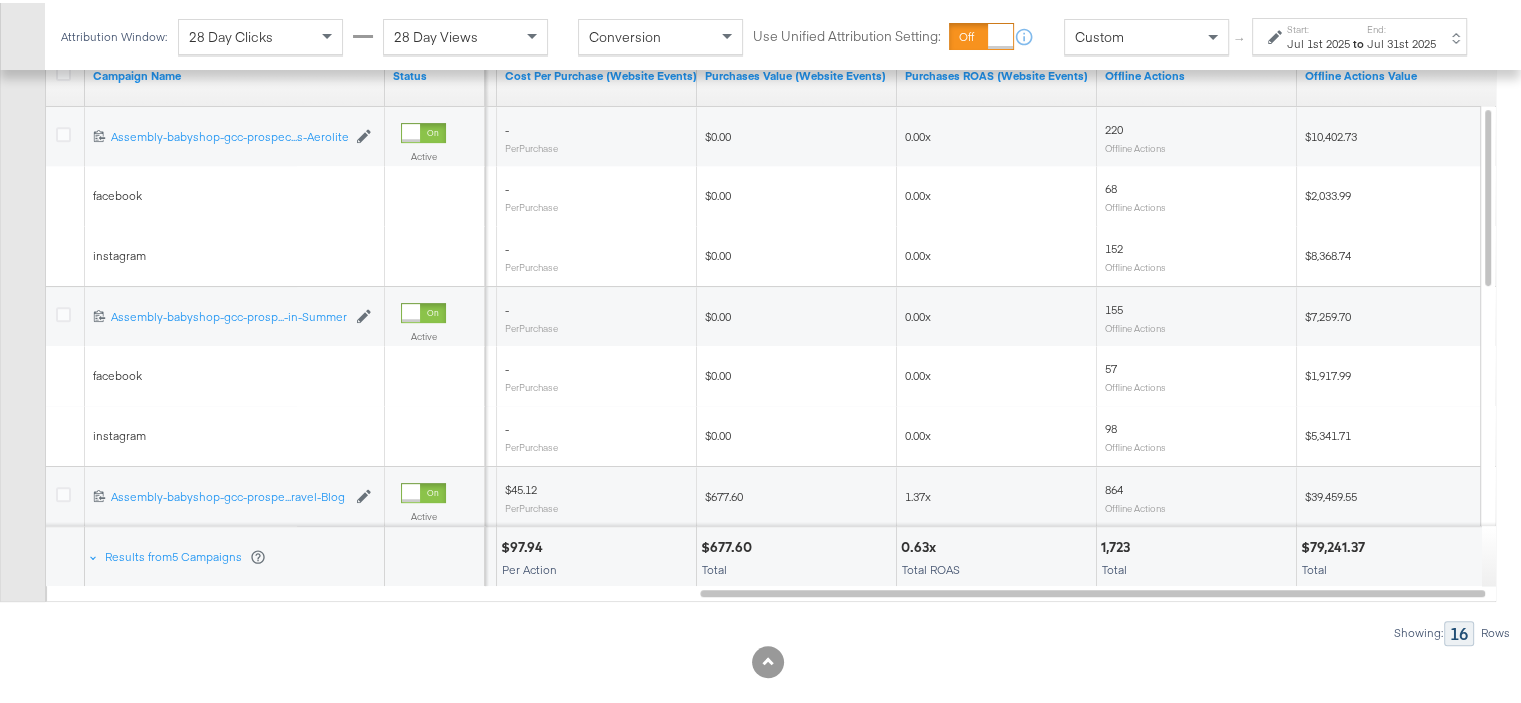 scroll, scrollTop: 871, scrollLeft: 0, axis: vertical 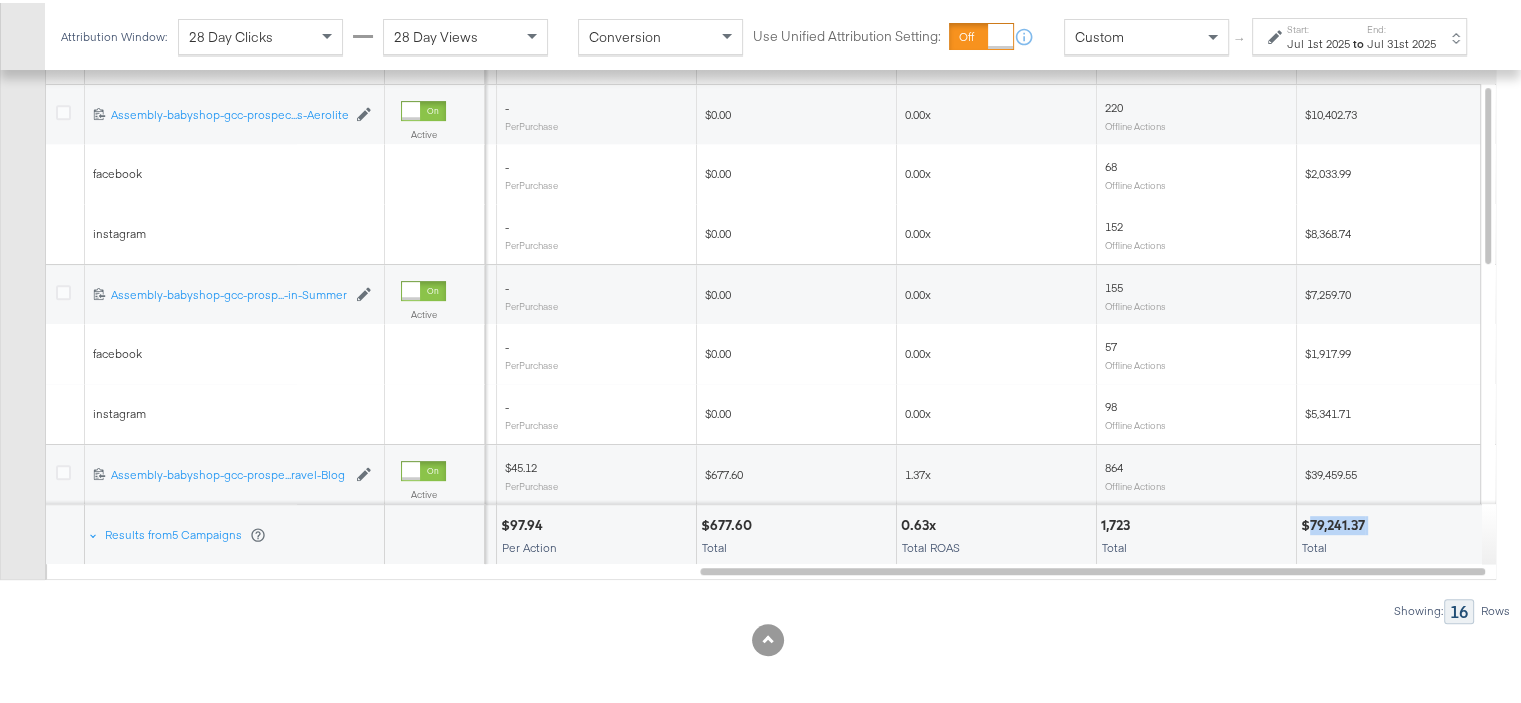 drag, startPoint x: 1370, startPoint y: 513, endPoint x: 1308, endPoint y: 515, distance: 62.03225 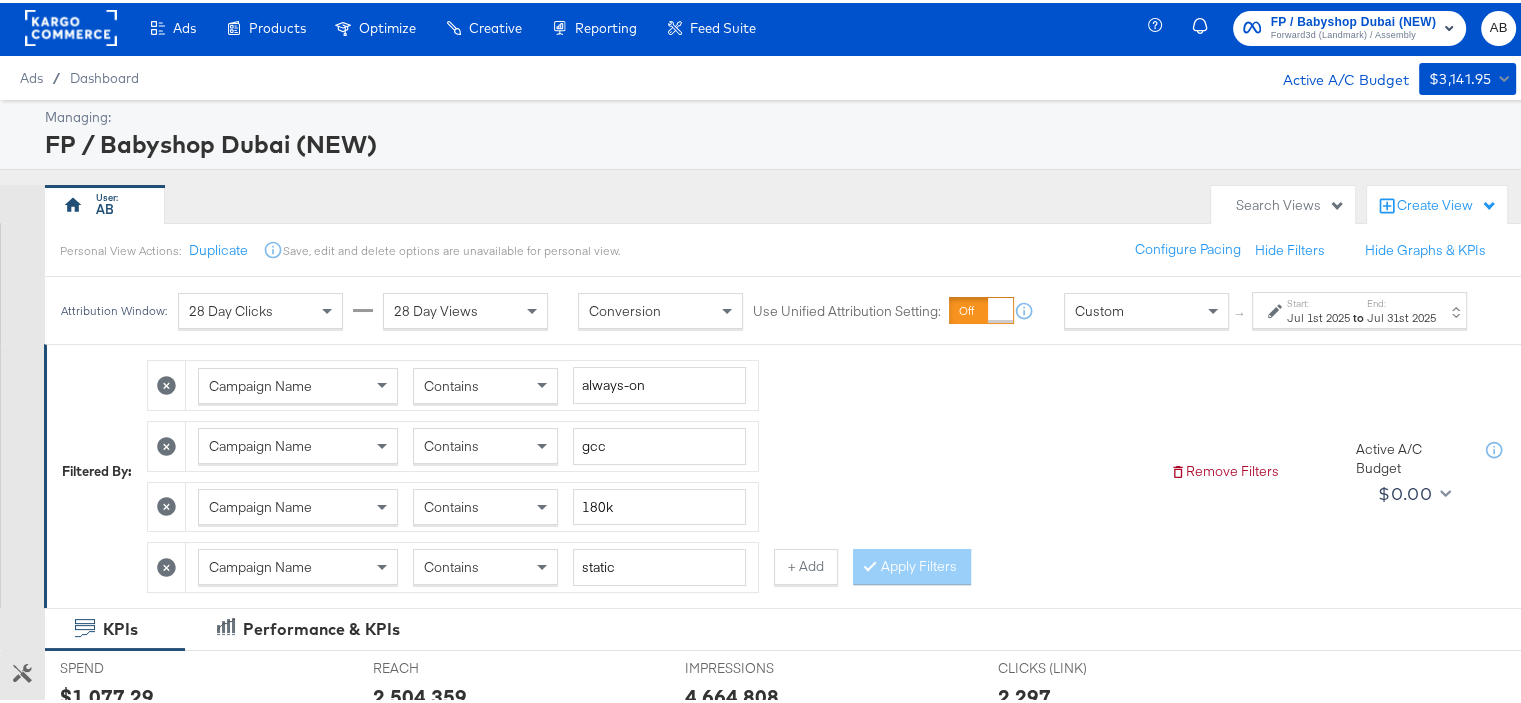 scroll, scrollTop: 0, scrollLeft: 0, axis: both 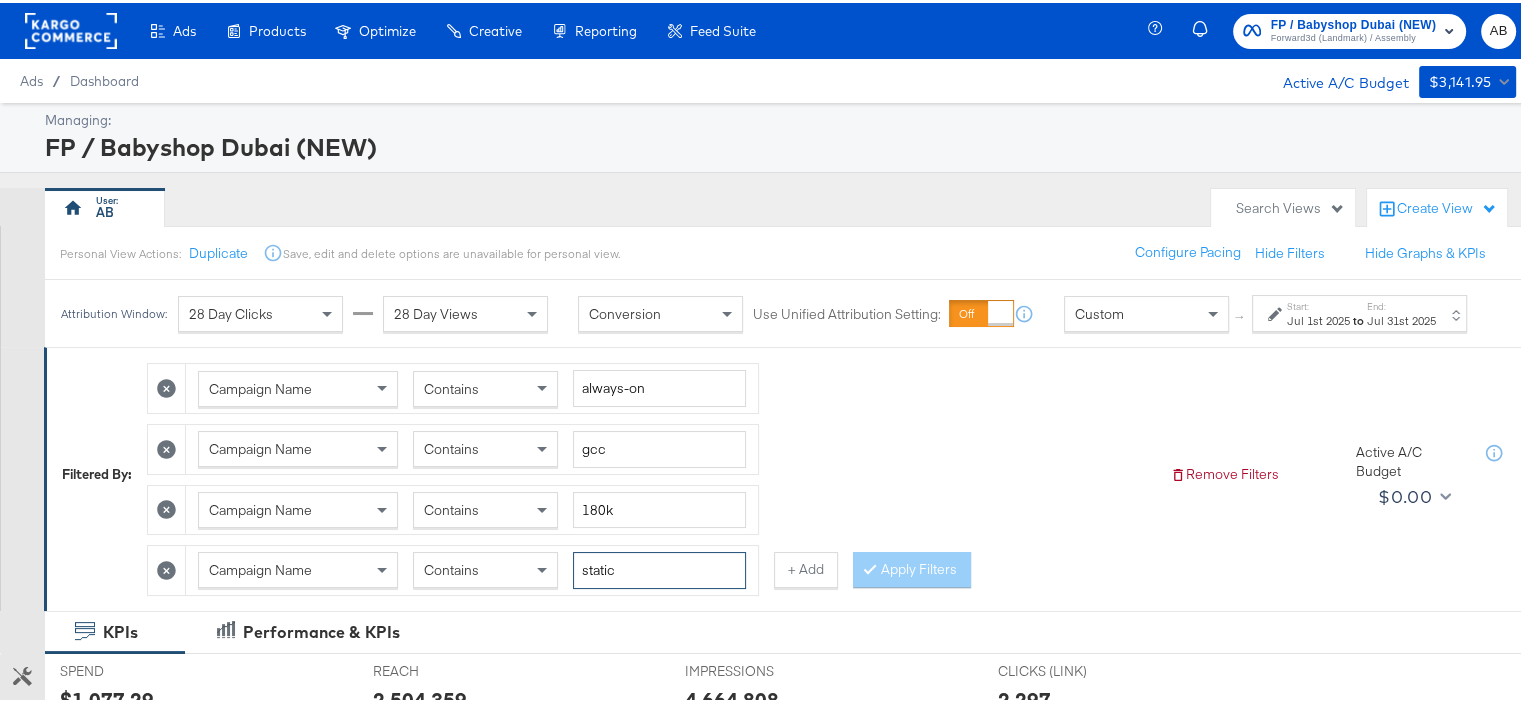 click on "static" at bounding box center [659, 567] 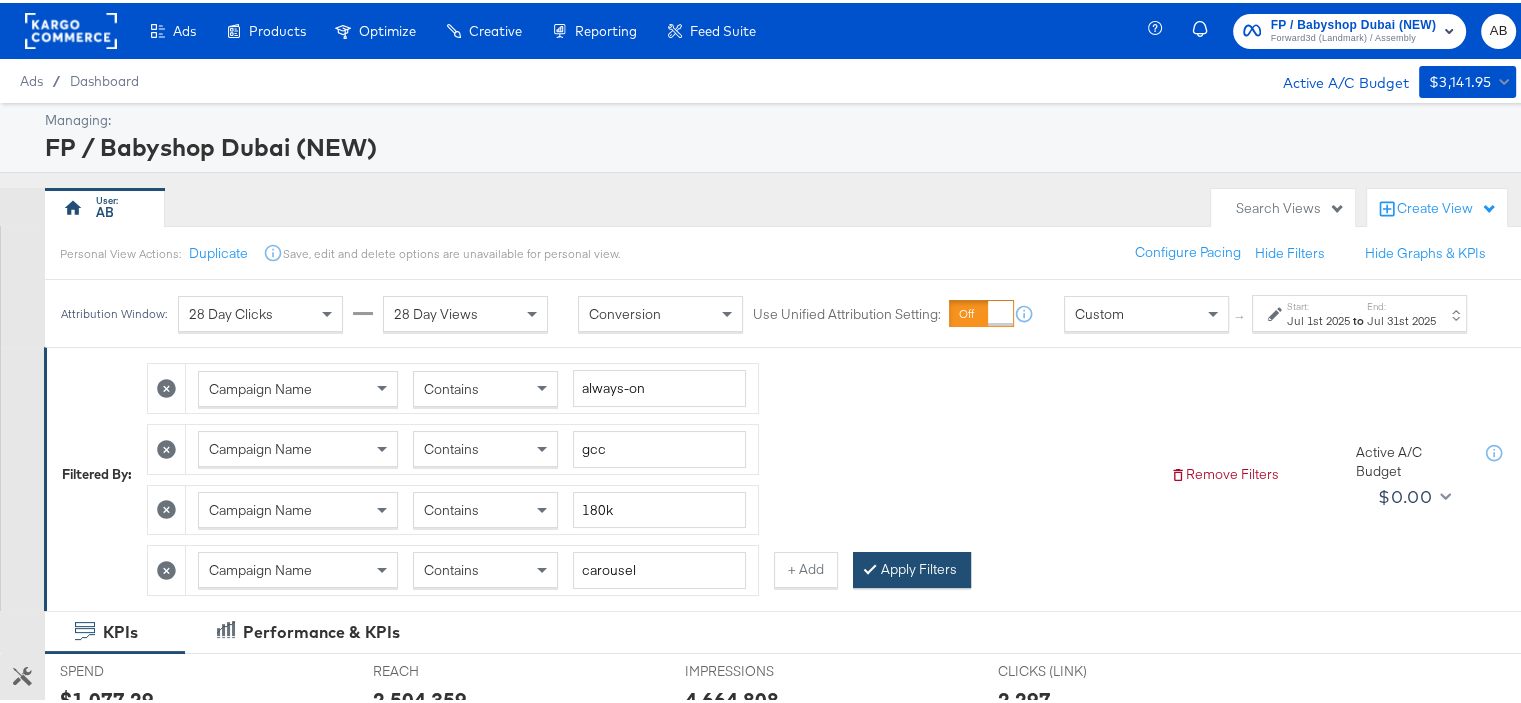 click on "Apply Filters" at bounding box center (912, 567) 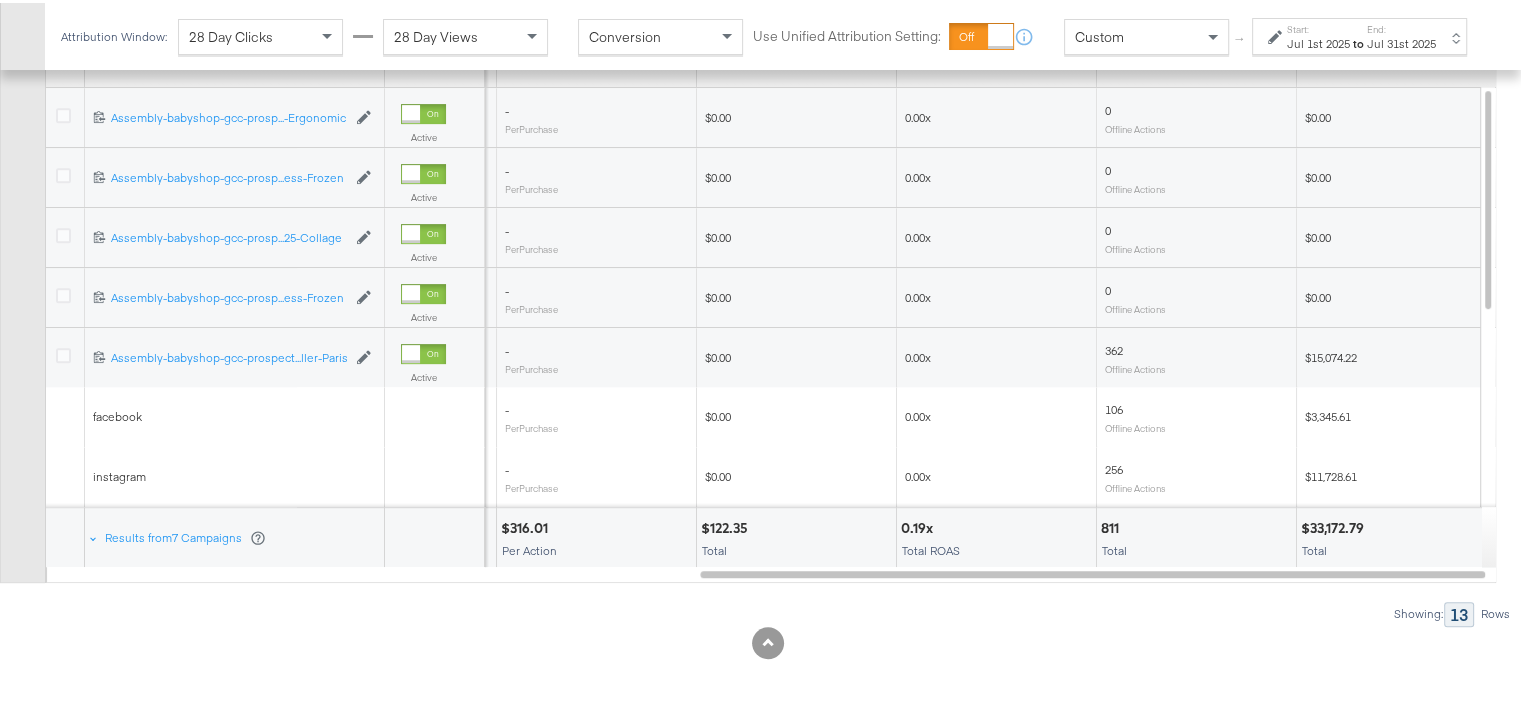 scroll, scrollTop: 871, scrollLeft: 0, axis: vertical 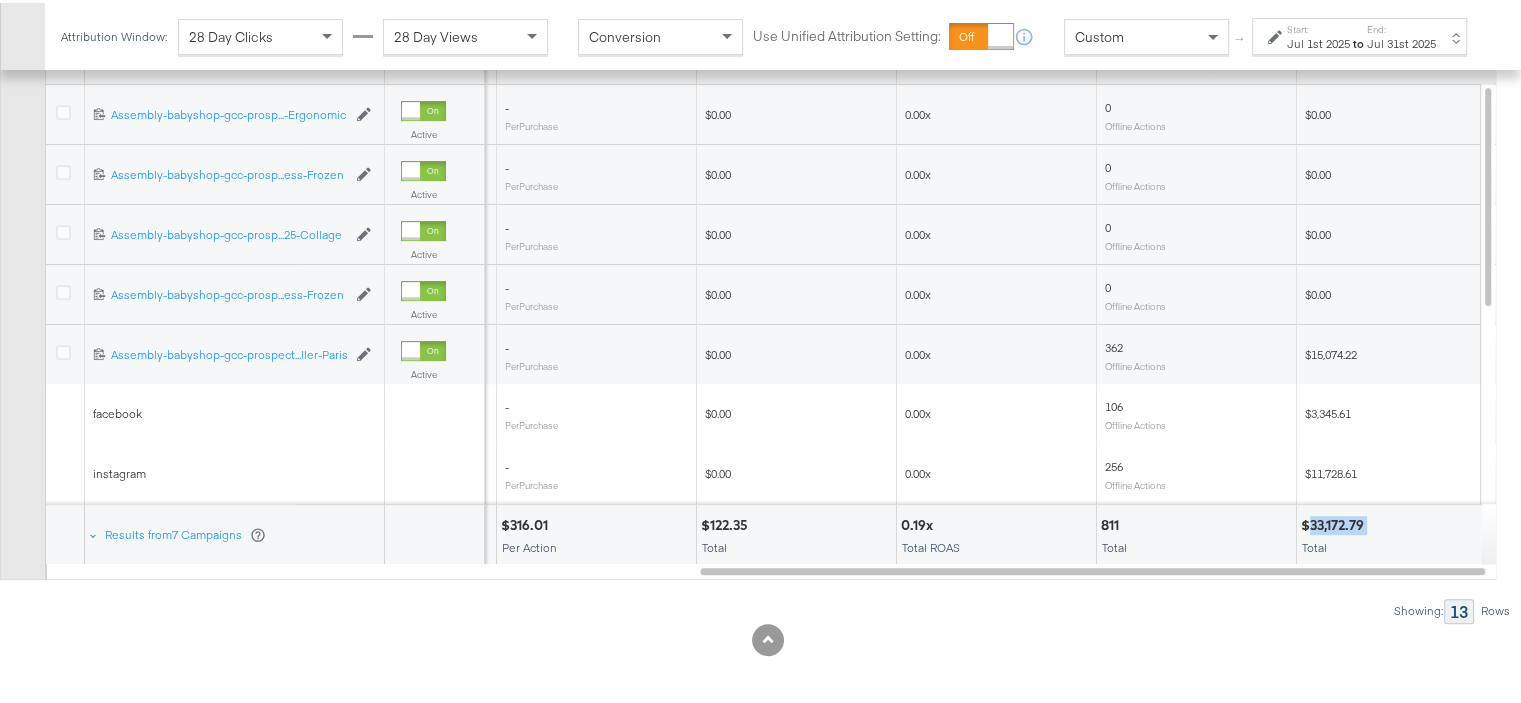 drag, startPoint x: 1368, startPoint y: 519, endPoint x: 1309, endPoint y: 521, distance: 59.03389 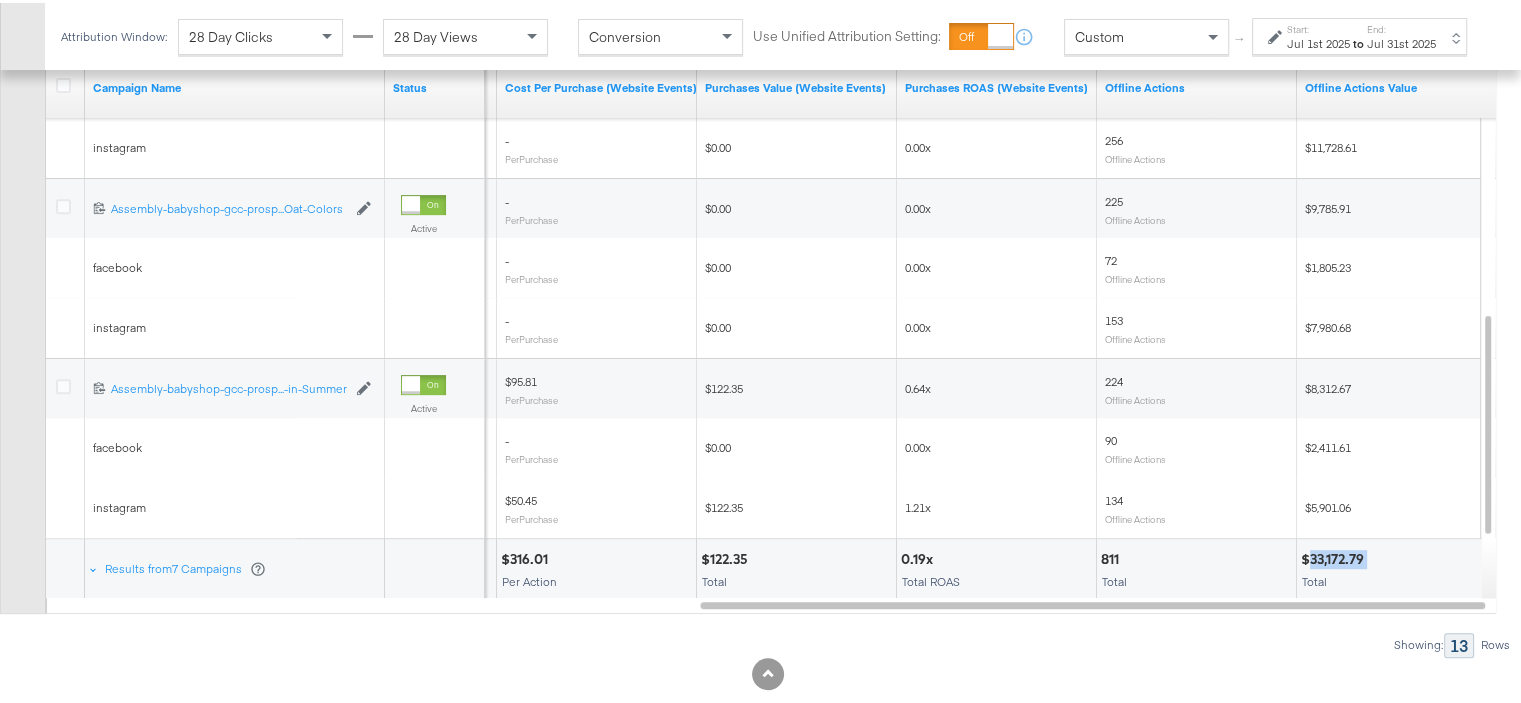scroll, scrollTop: 871, scrollLeft: 0, axis: vertical 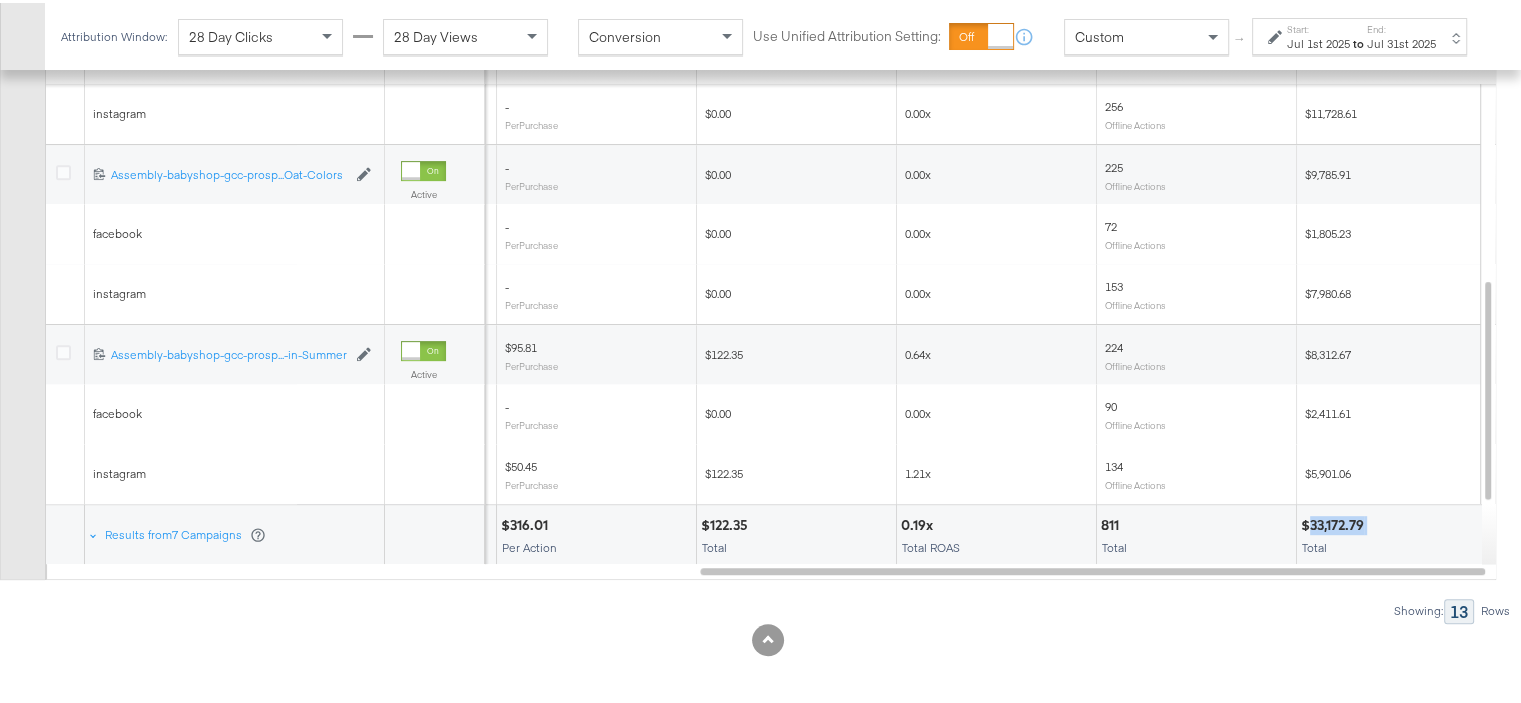 copy on "33,172.79" 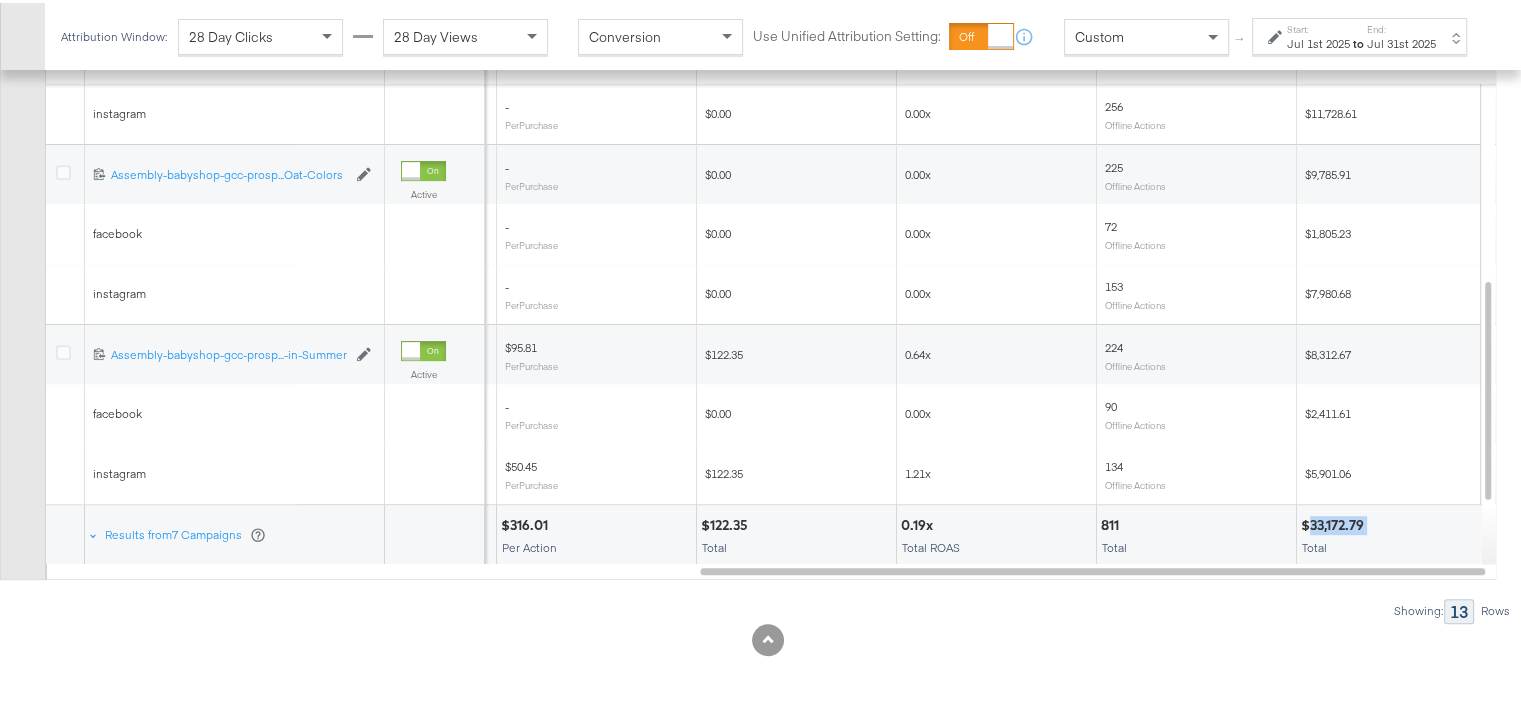 copy on "33,172.79" 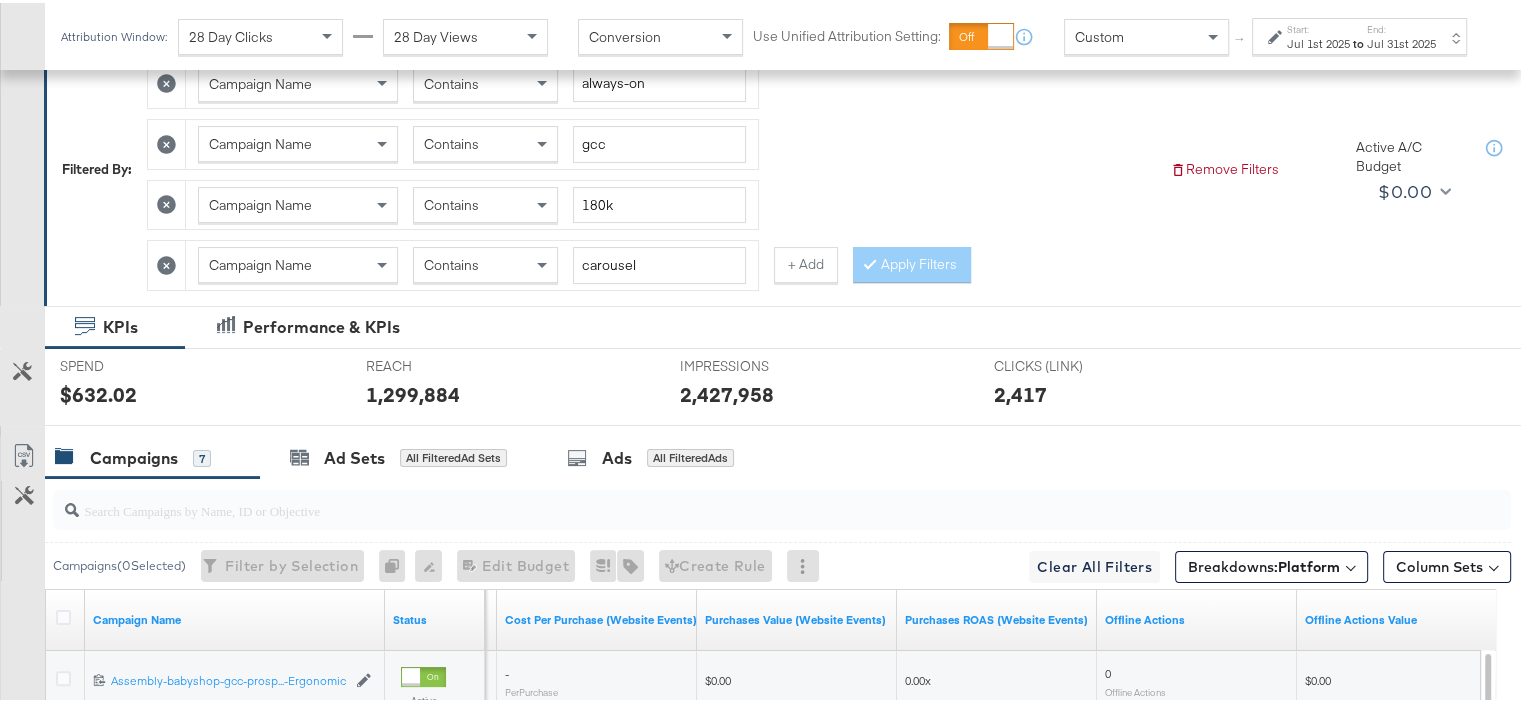 scroll, scrollTop: 271, scrollLeft: 0, axis: vertical 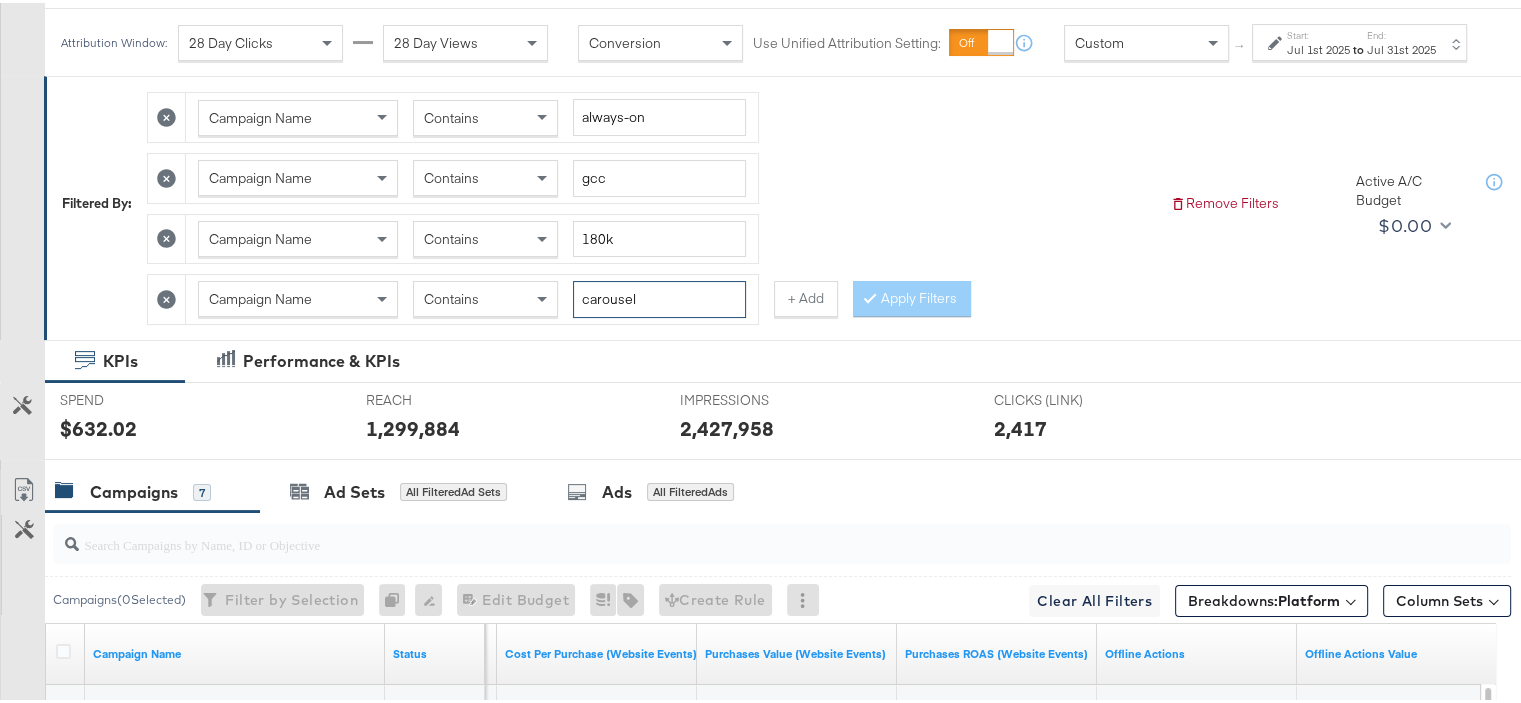 click on "carousel" at bounding box center (659, 296) 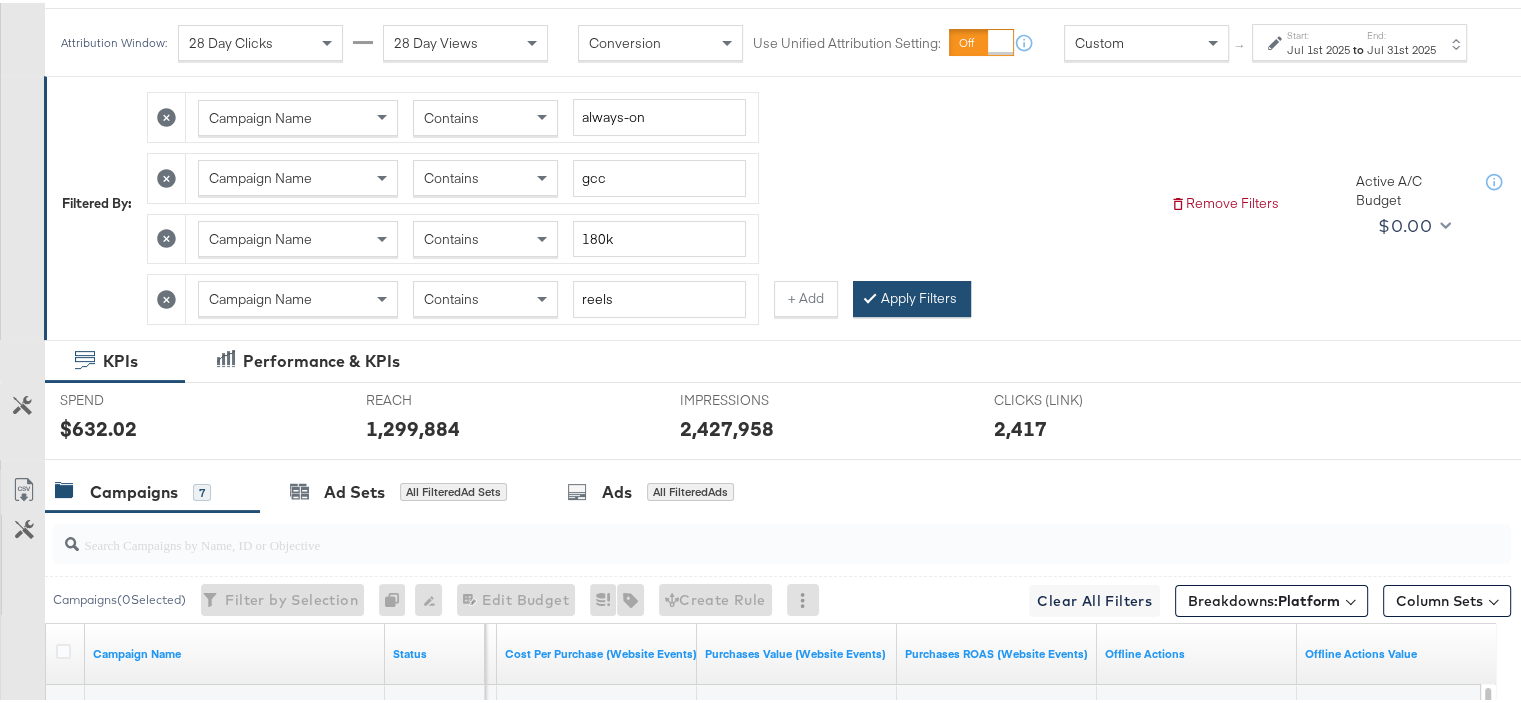click on "Apply Filters" at bounding box center (912, 296) 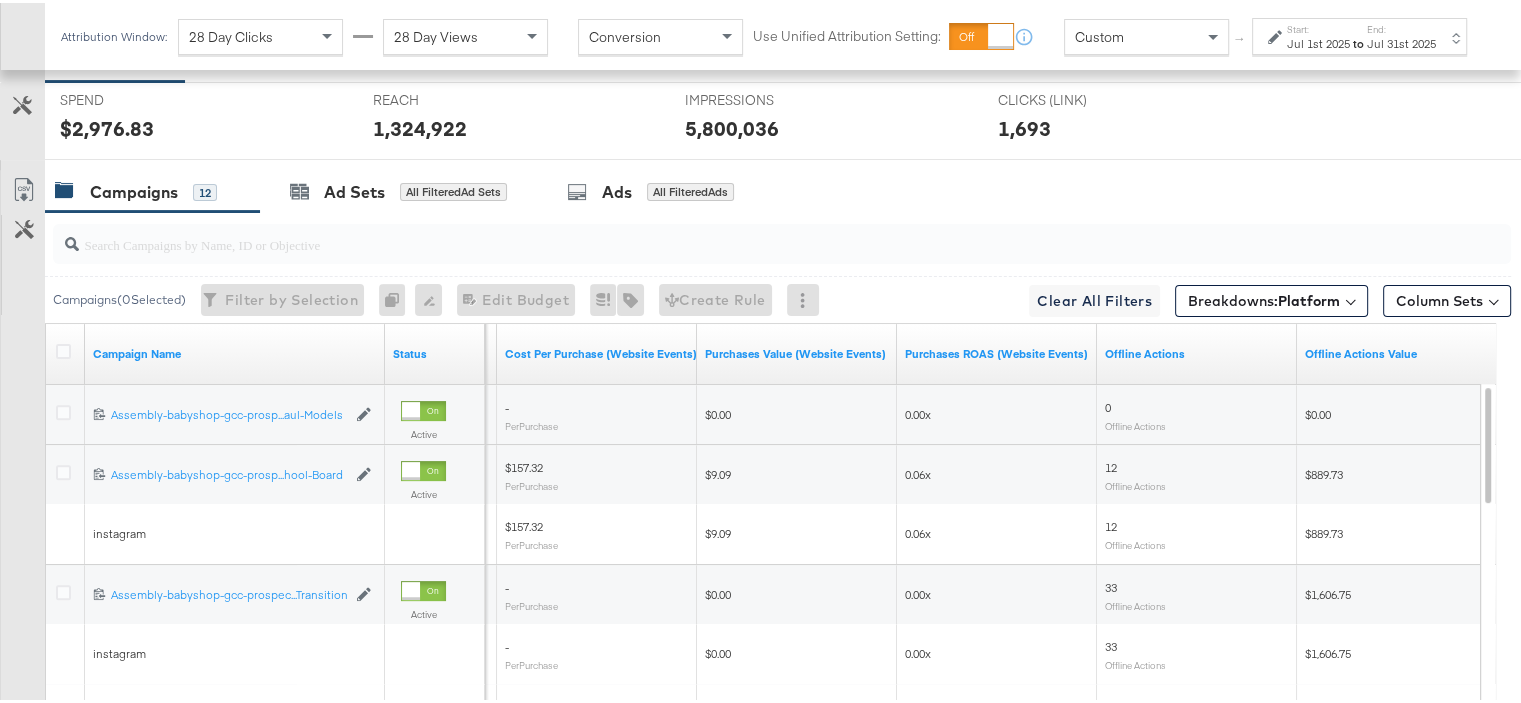 scroll, scrollTop: 871, scrollLeft: 0, axis: vertical 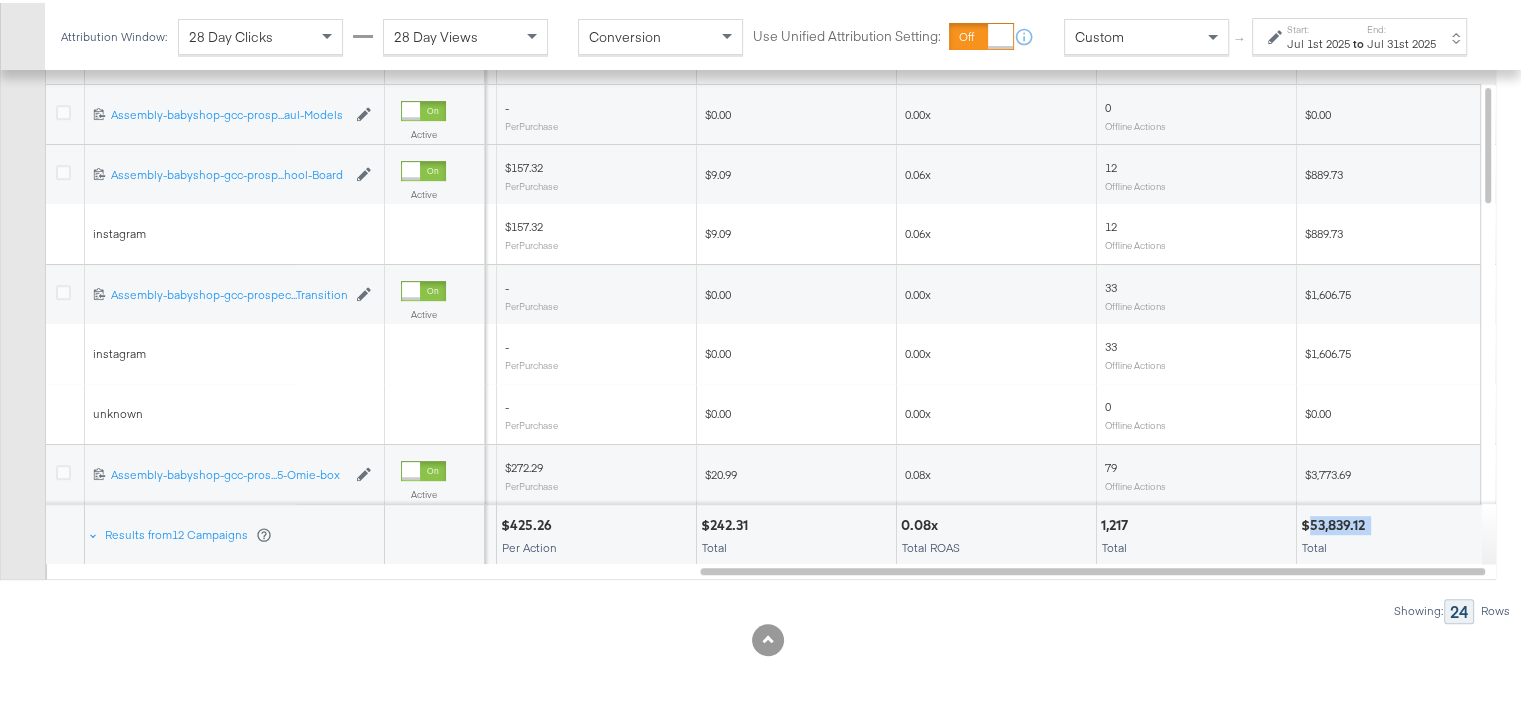 drag, startPoint x: 1372, startPoint y: 515, endPoint x: 1309, endPoint y: 517, distance: 63.03174 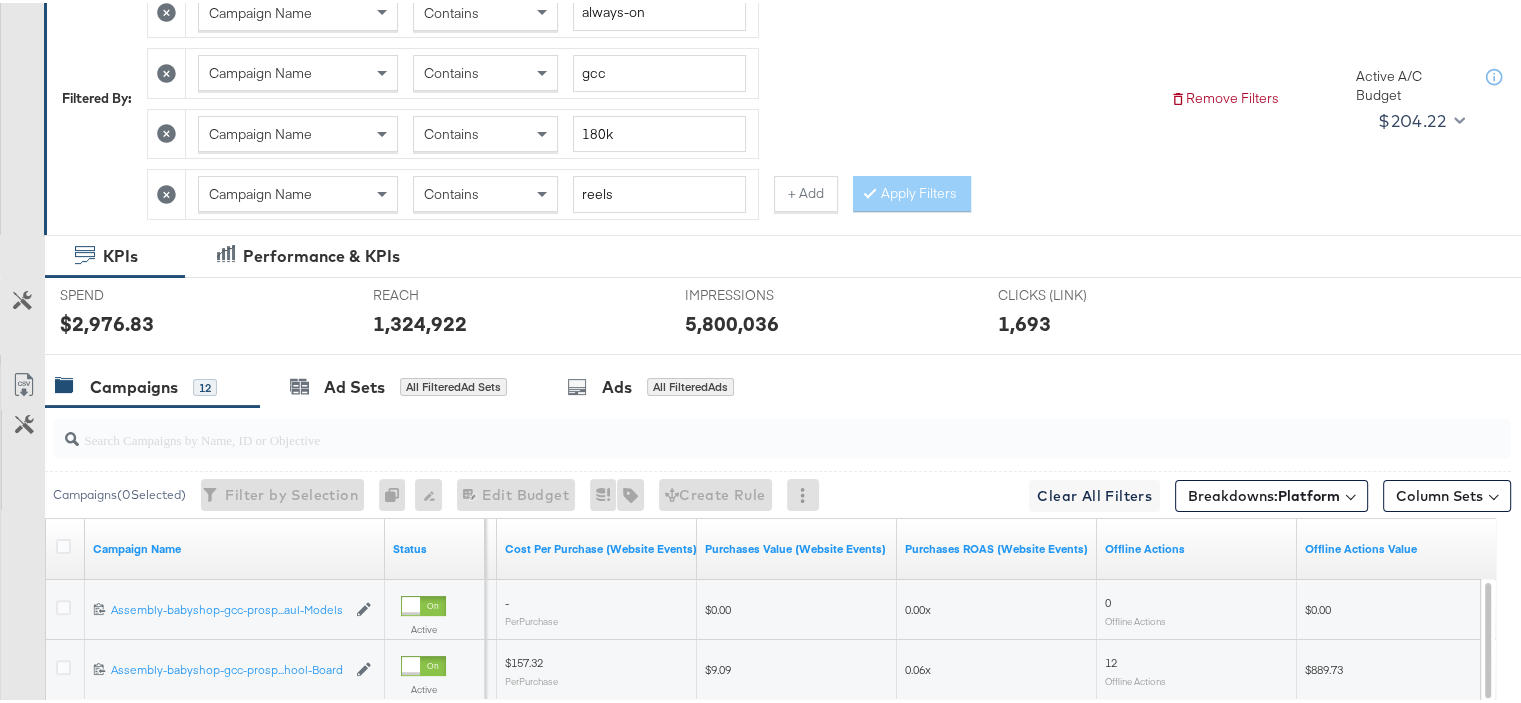 scroll, scrollTop: 271, scrollLeft: 0, axis: vertical 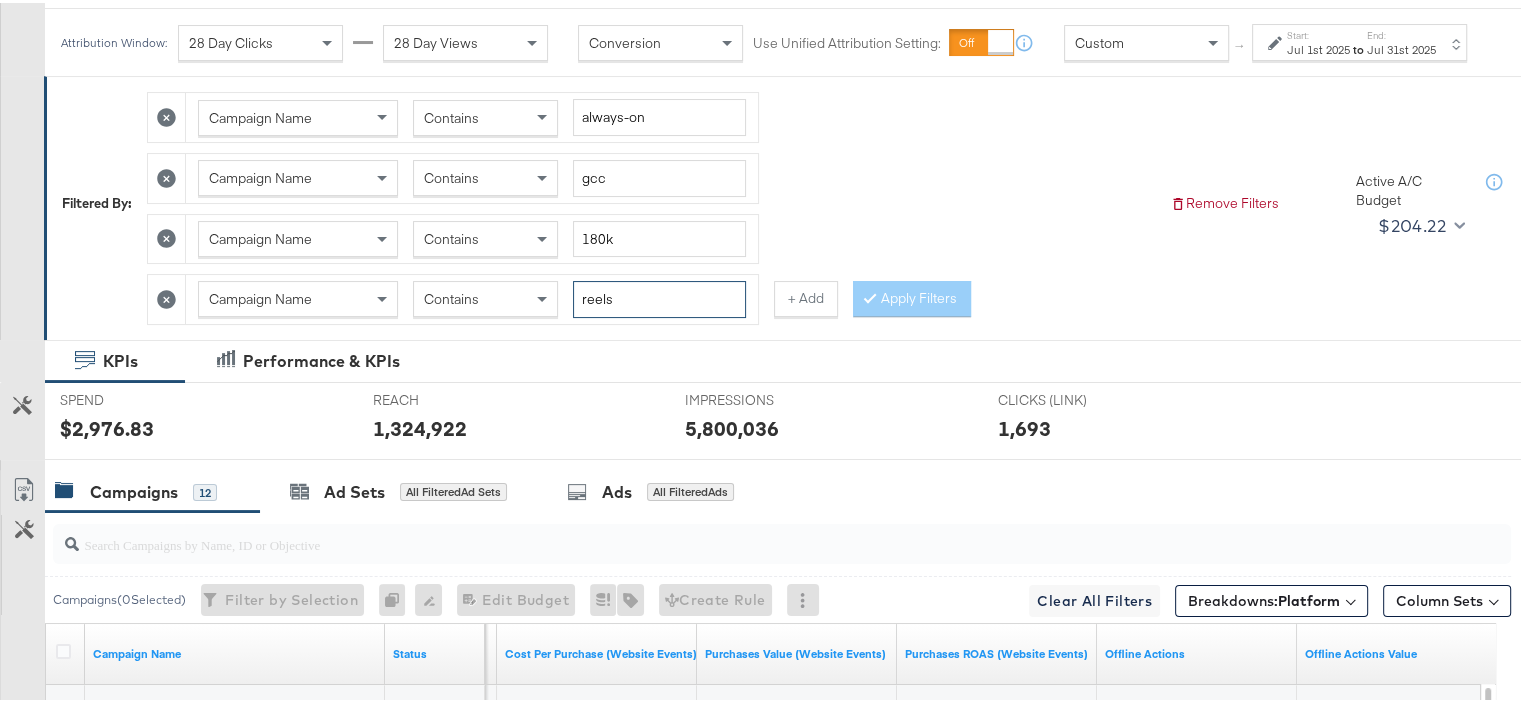 click on "reels" at bounding box center [659, 296] 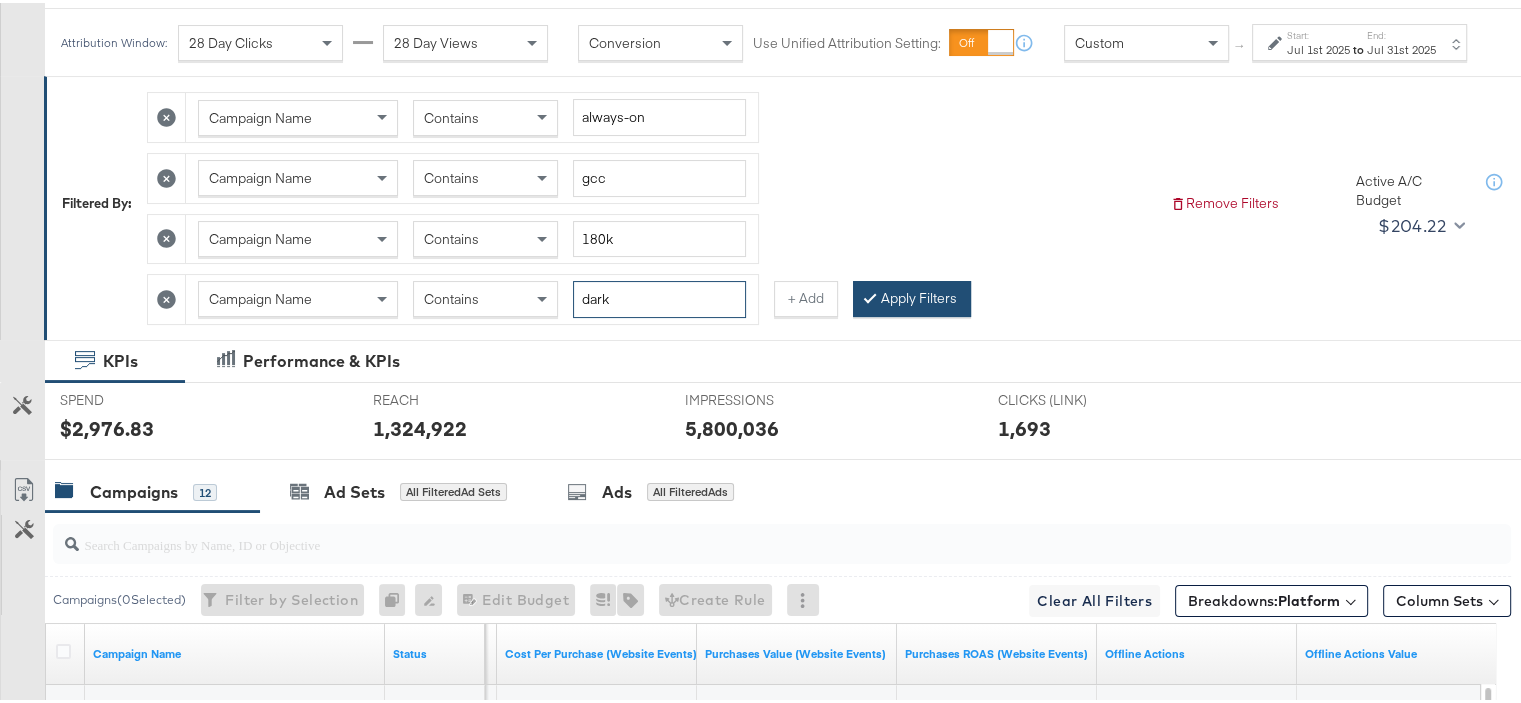 type on "dark" 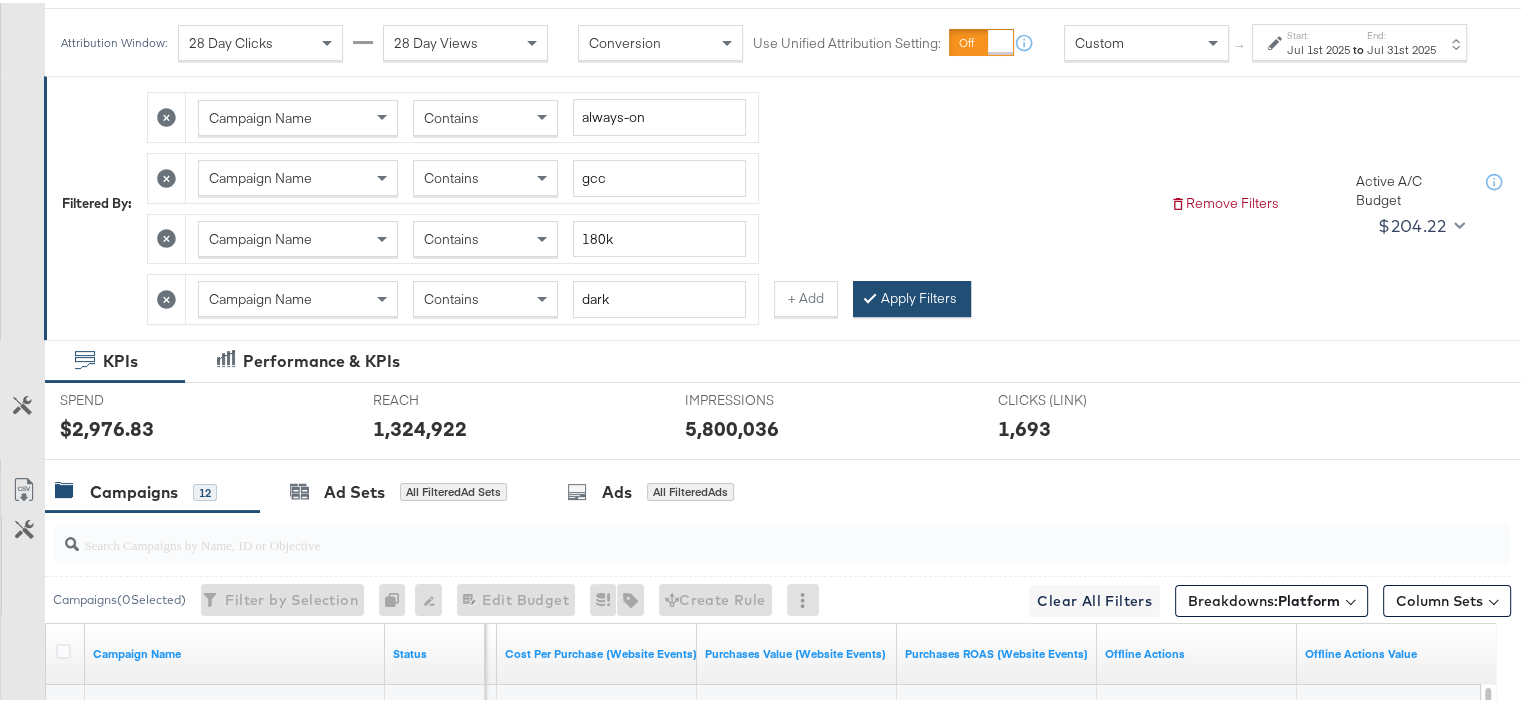 click on "Apply Filters" at bounding box center (912, 296) 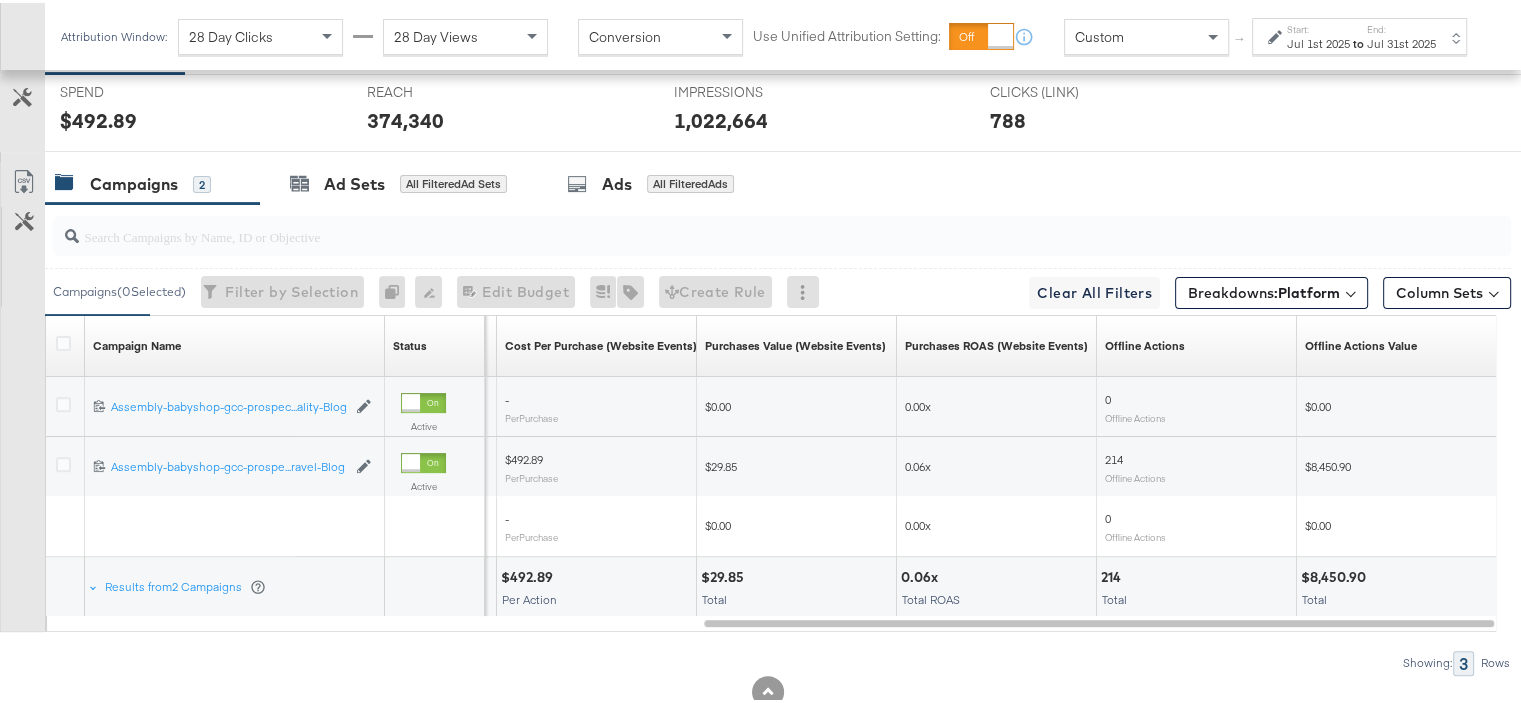 scroll, scrollTop: 631, scrollLeft: 0, axis: vertical 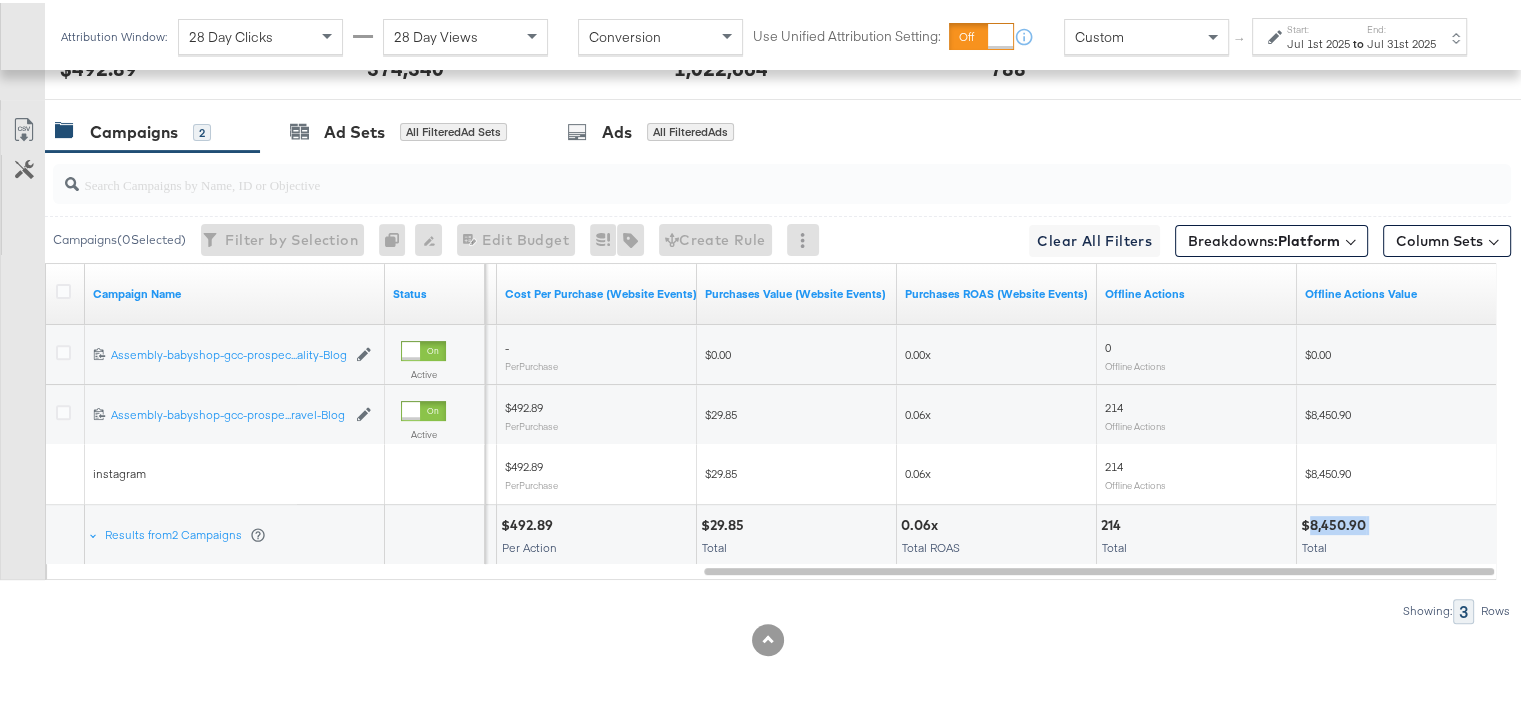 drag, startPoint x: 1369, startPoint y: 512, endPoint x: 1312, endPoint y: 519, distance: 57.428215 